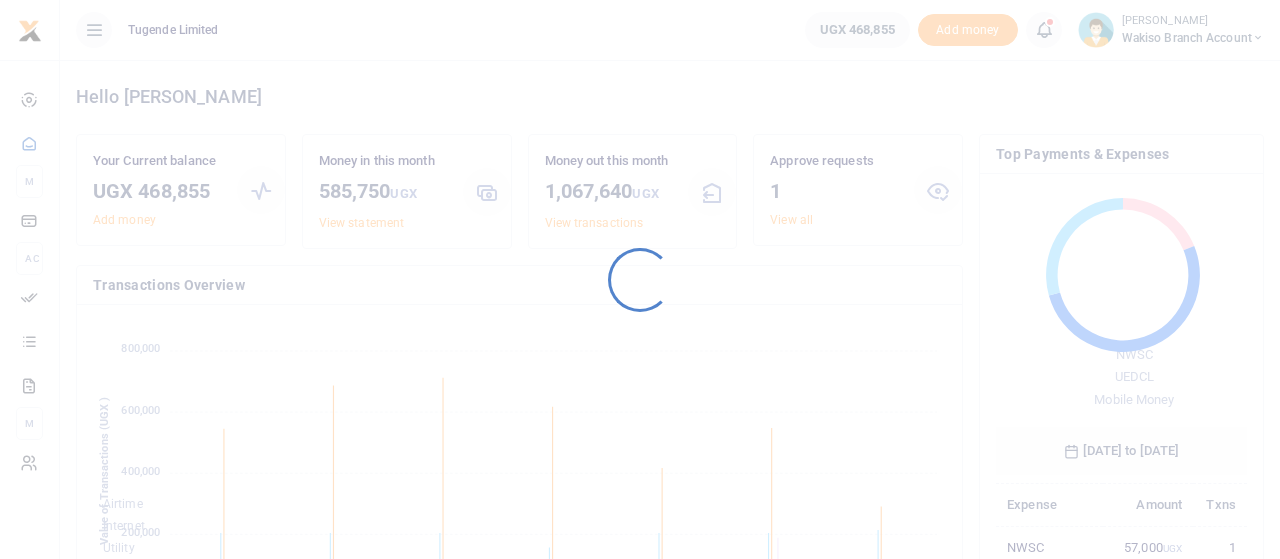 scroll, scrollTop: 0, scrollLeft: 0, axis: both 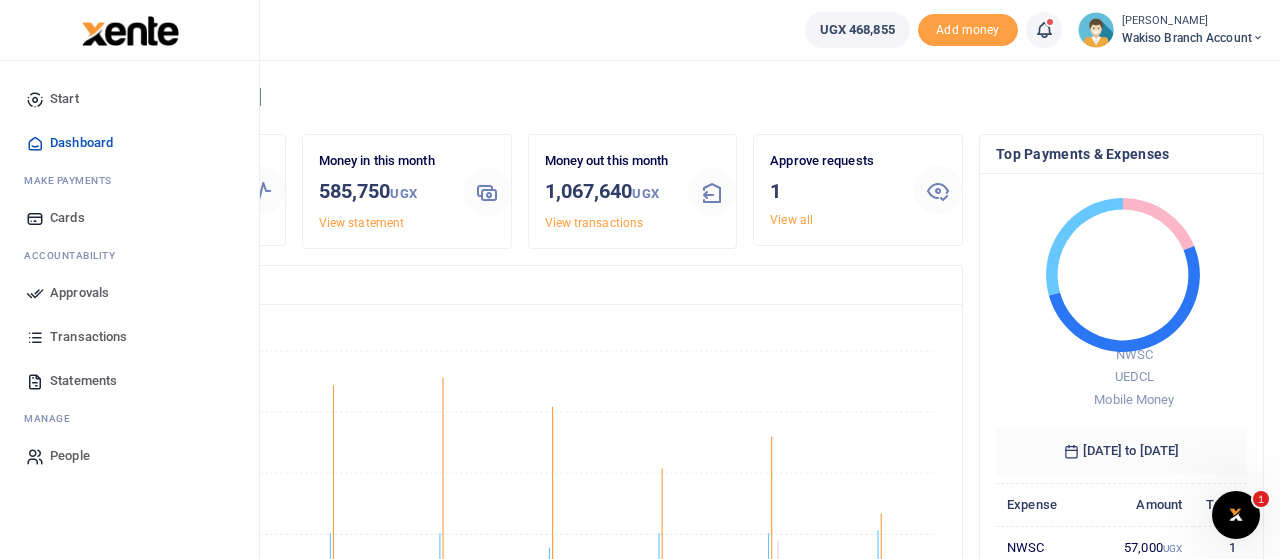 click on "Approvals" at bounding box center (79, 293) 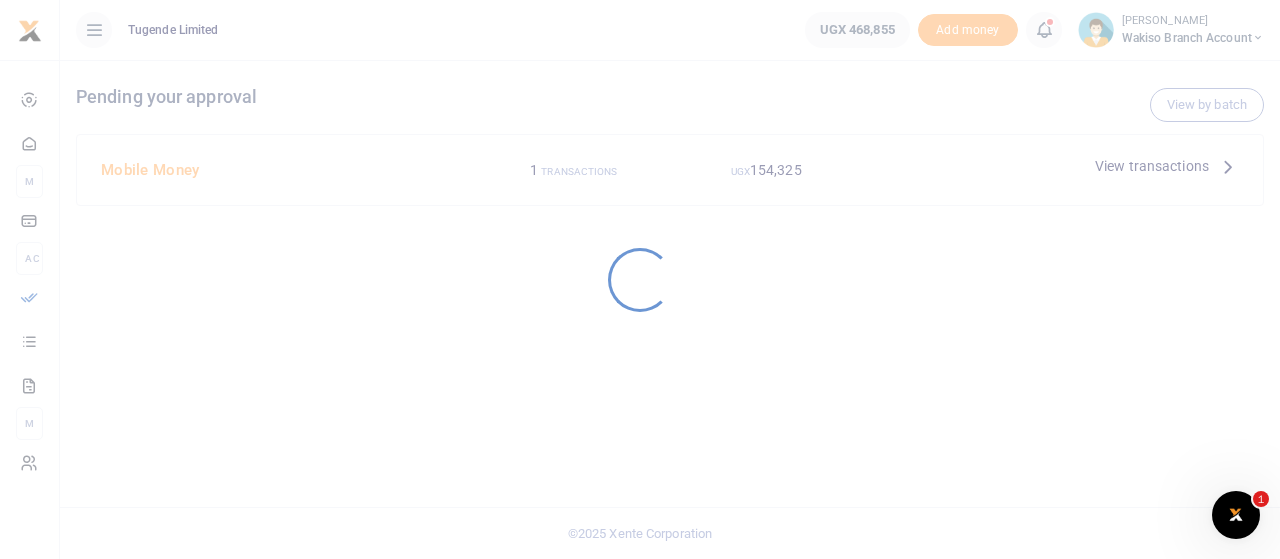 scroll, scrollTop: 0, scrollLeft: 0, axis: both 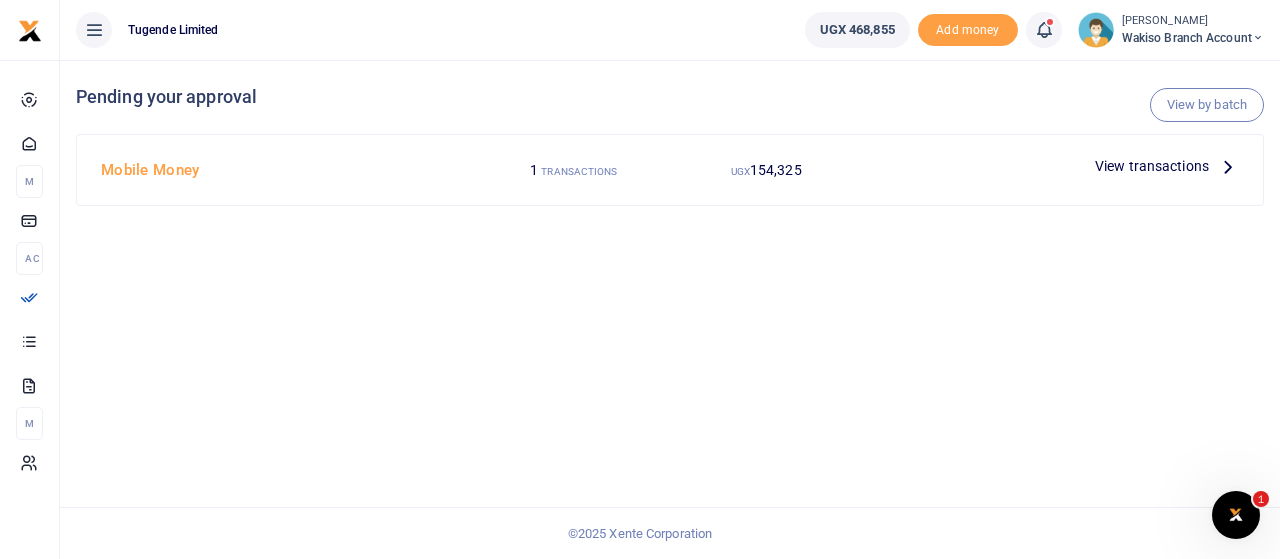 click on "View transactions" at bounding box center (1152, 166) 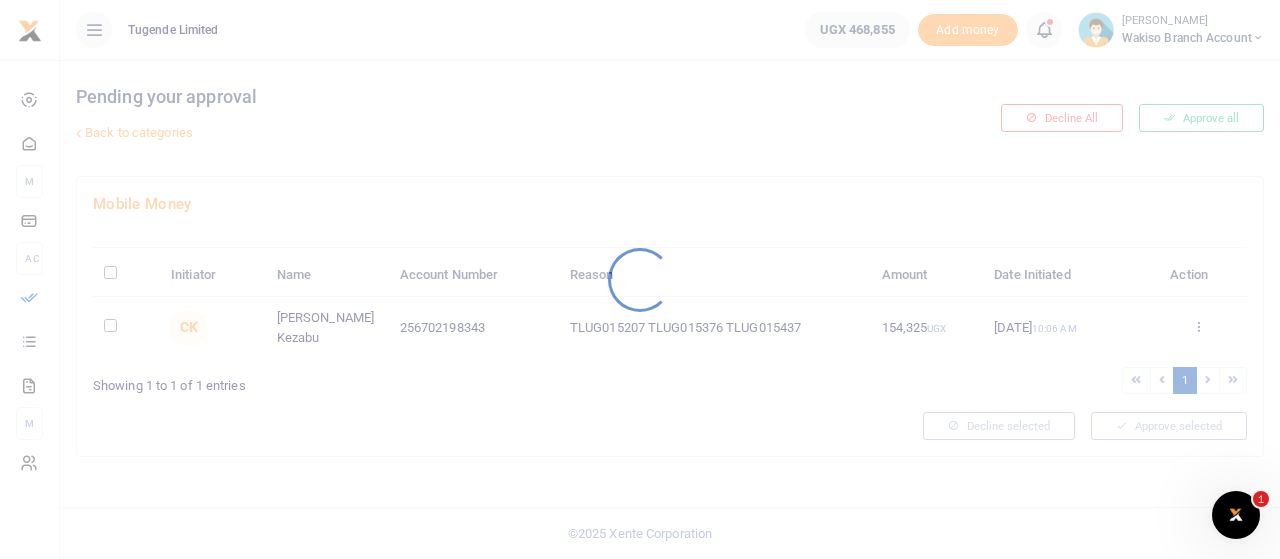 scroll, scrollTop: 0, scrollLeft: 0, axis: both 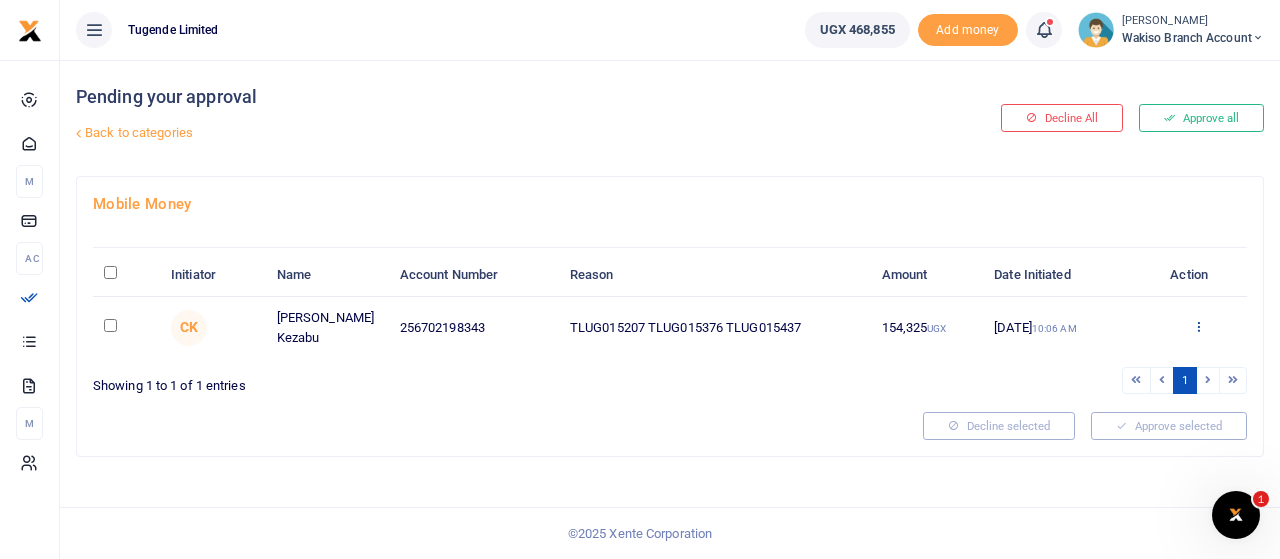 click at bounding box center (1198, 326) 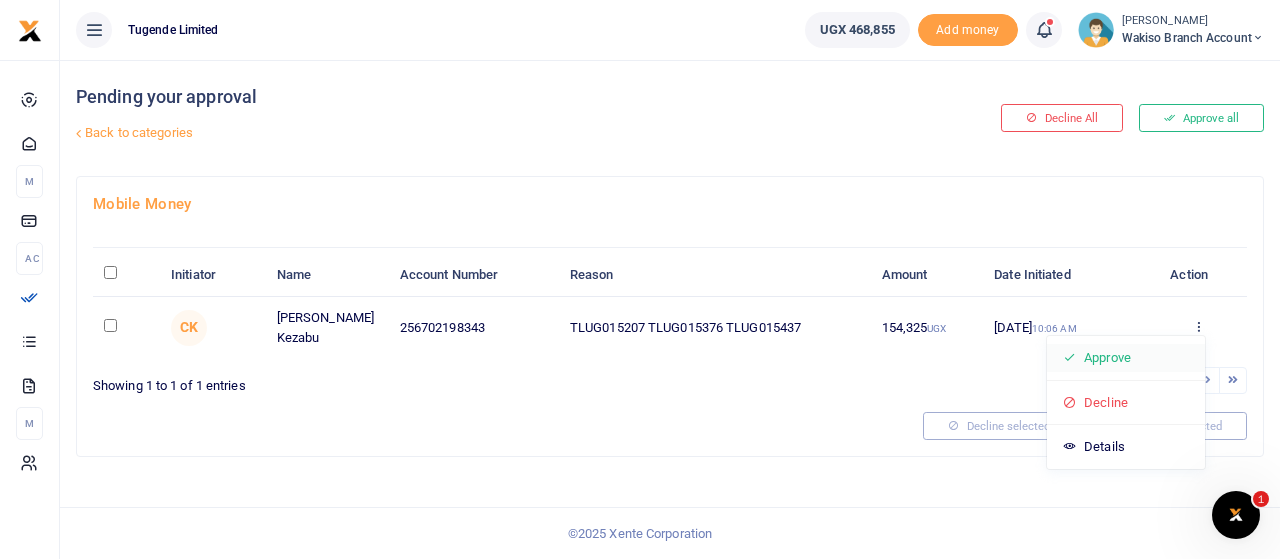 click on "Approve" at bounding box center (1126, 358) 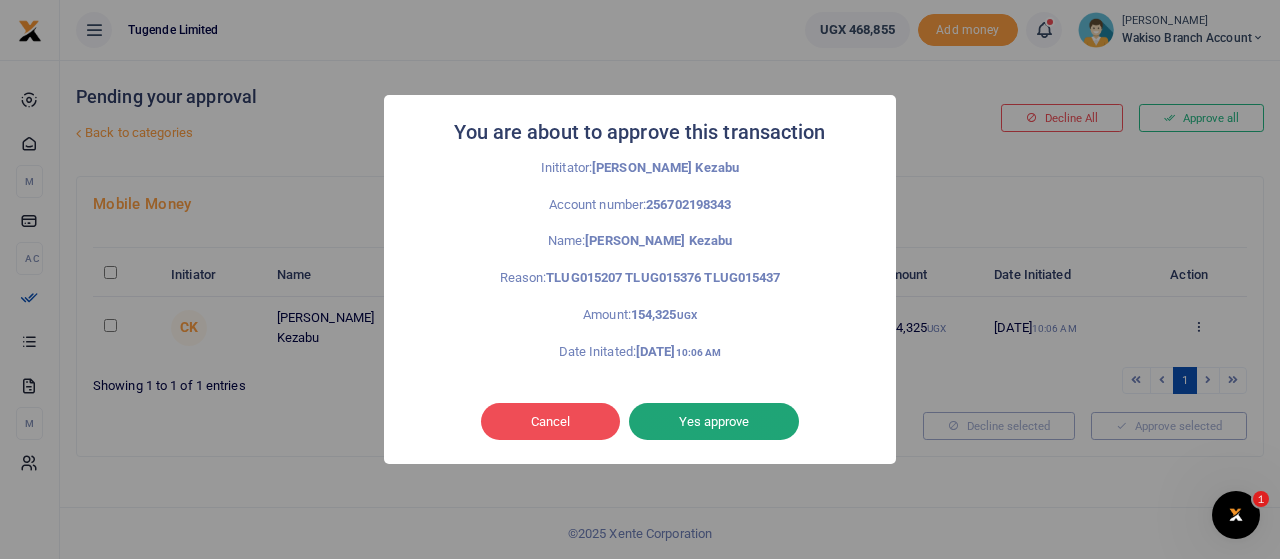 click on "Yes approve" at bounding box center [714, 422] 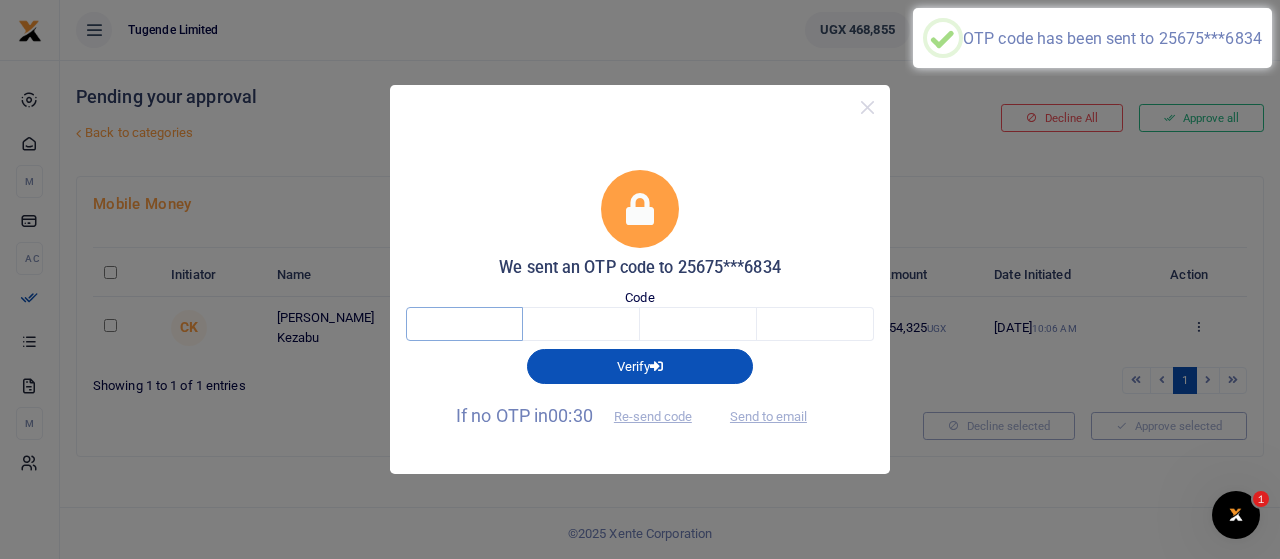 click at bounding box center [464, 324] 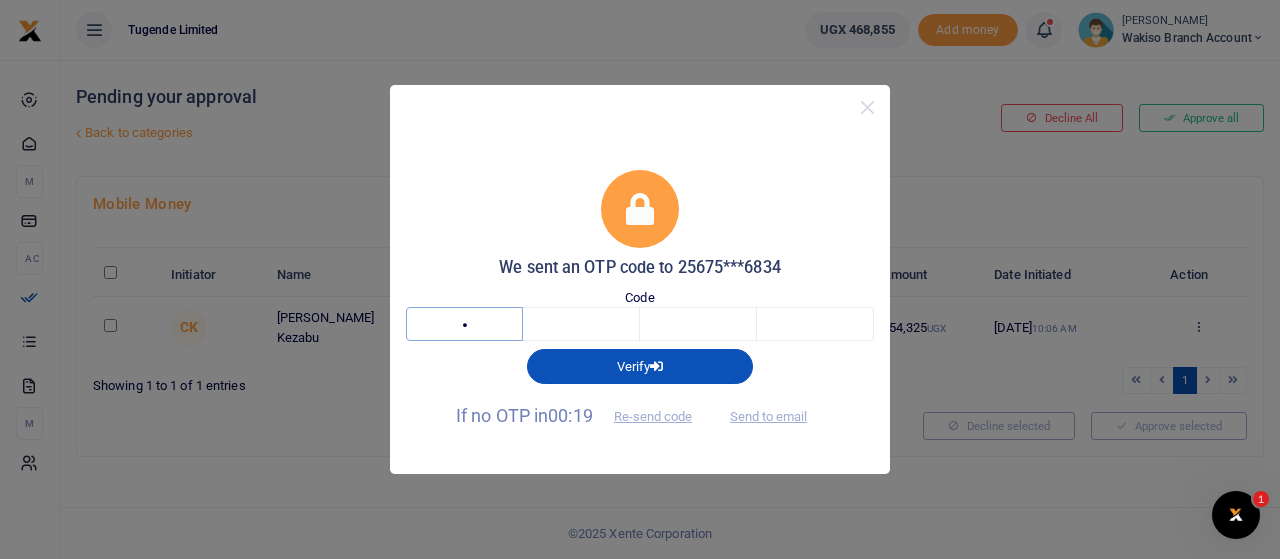 type on "9" 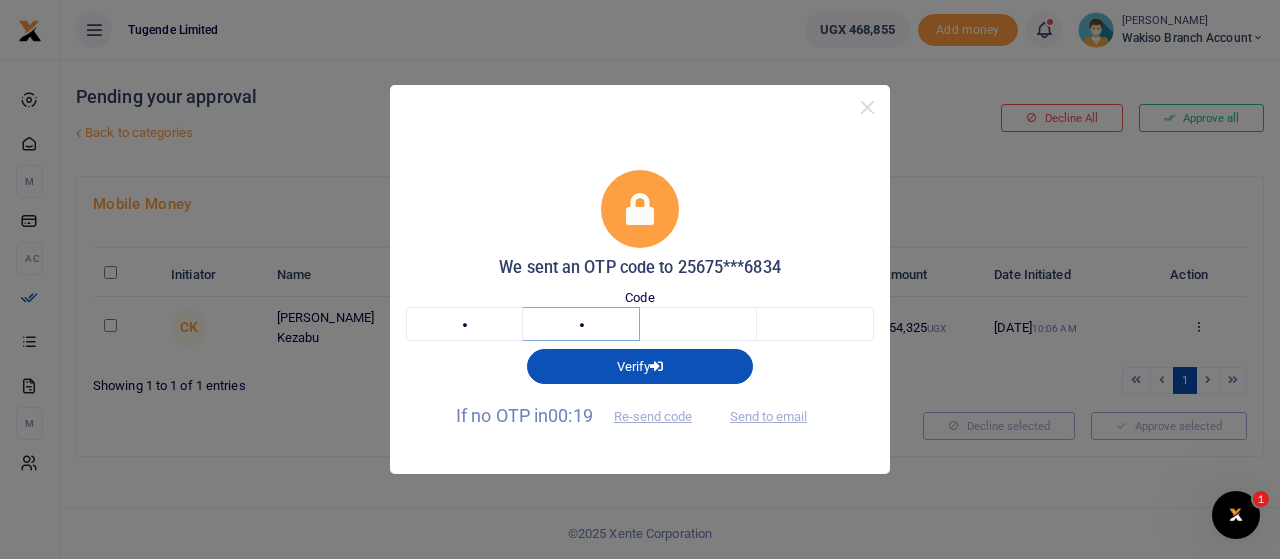 type on "9" 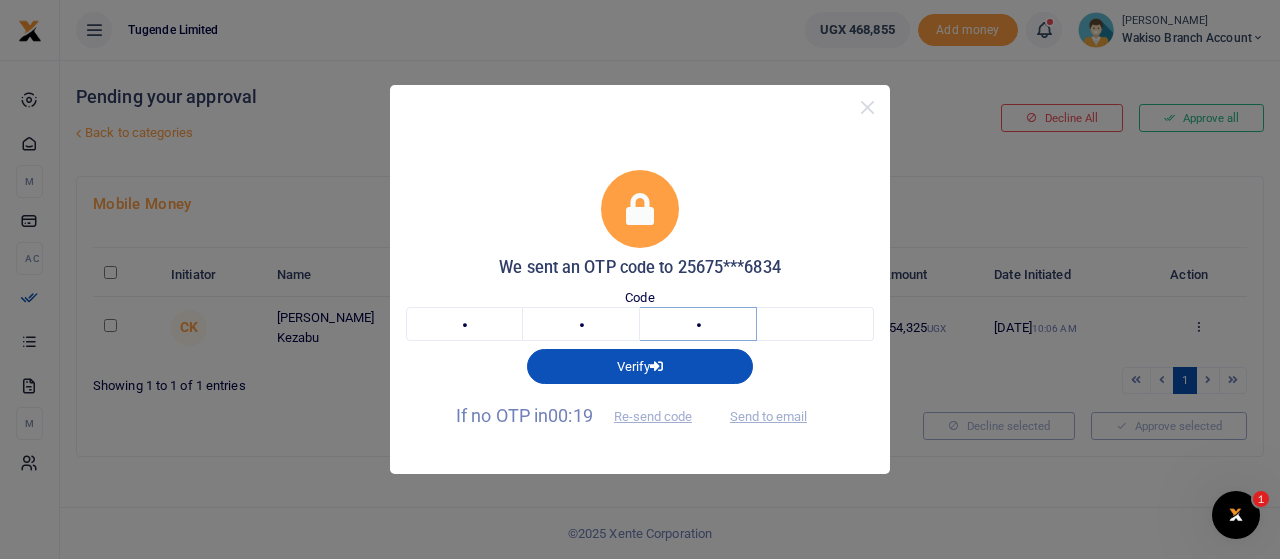 type on "9" 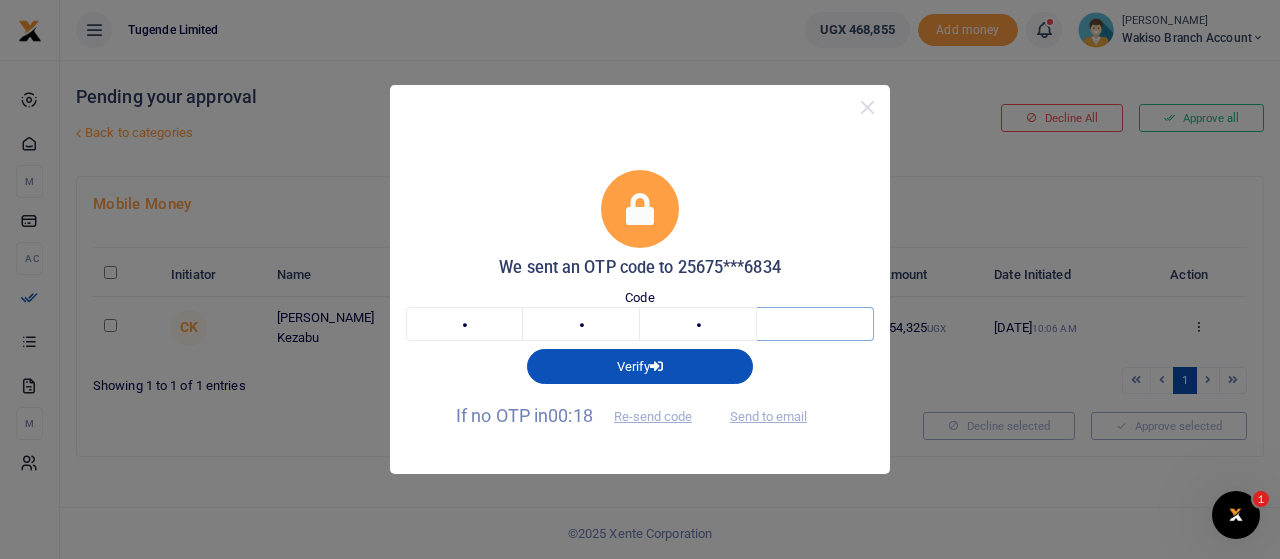 type on "2" 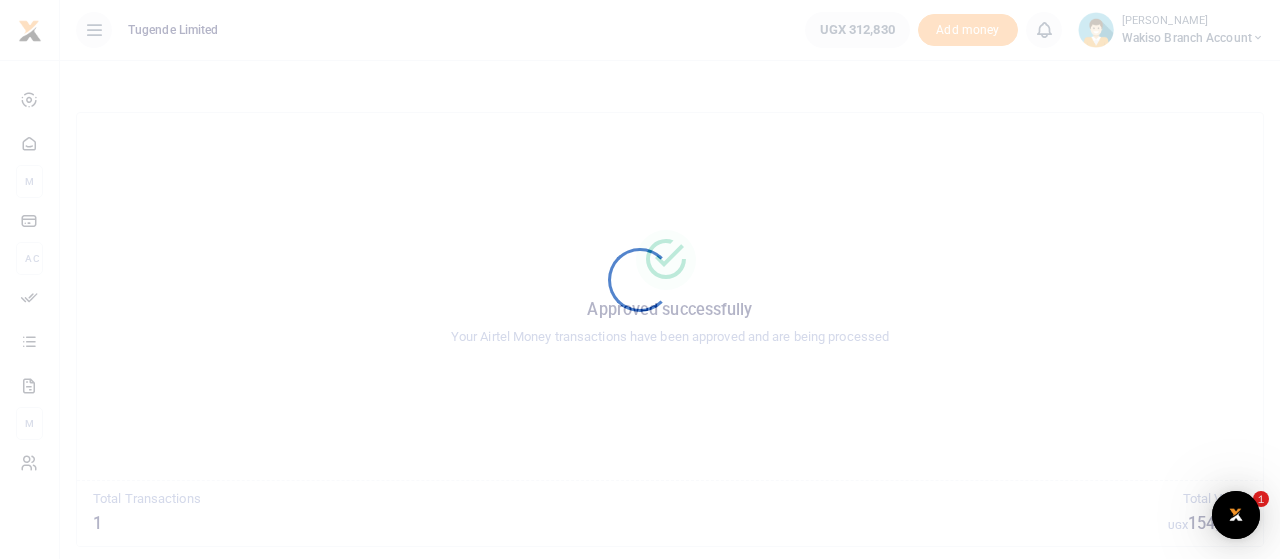 scroll, scrollTop: 0, scrollLeft: 0, axis: both 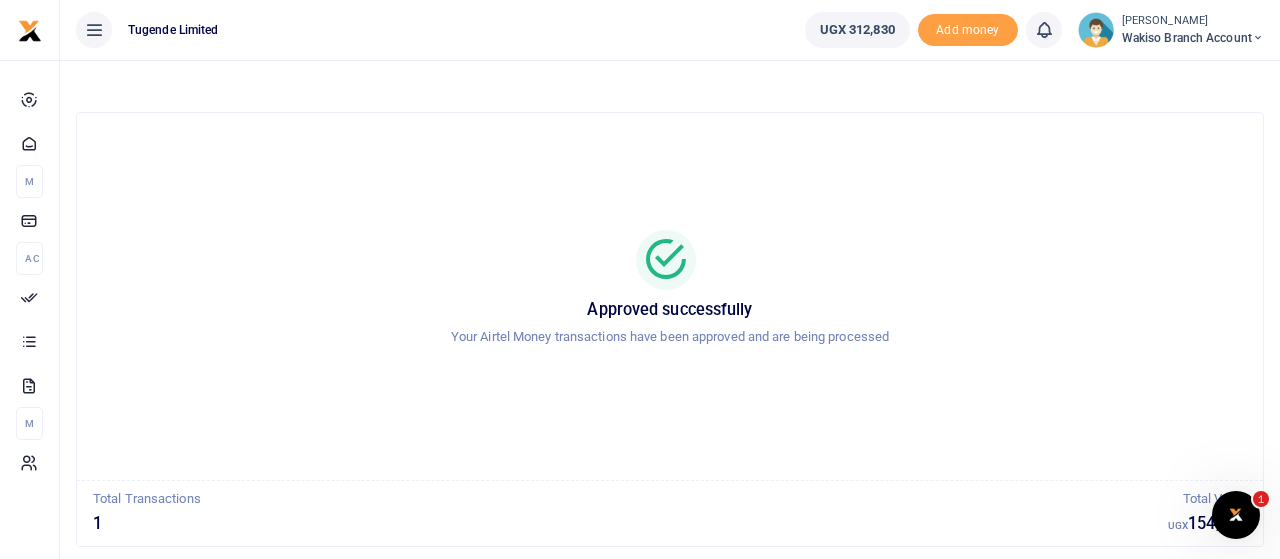 click at bounding box center [1258, 38] 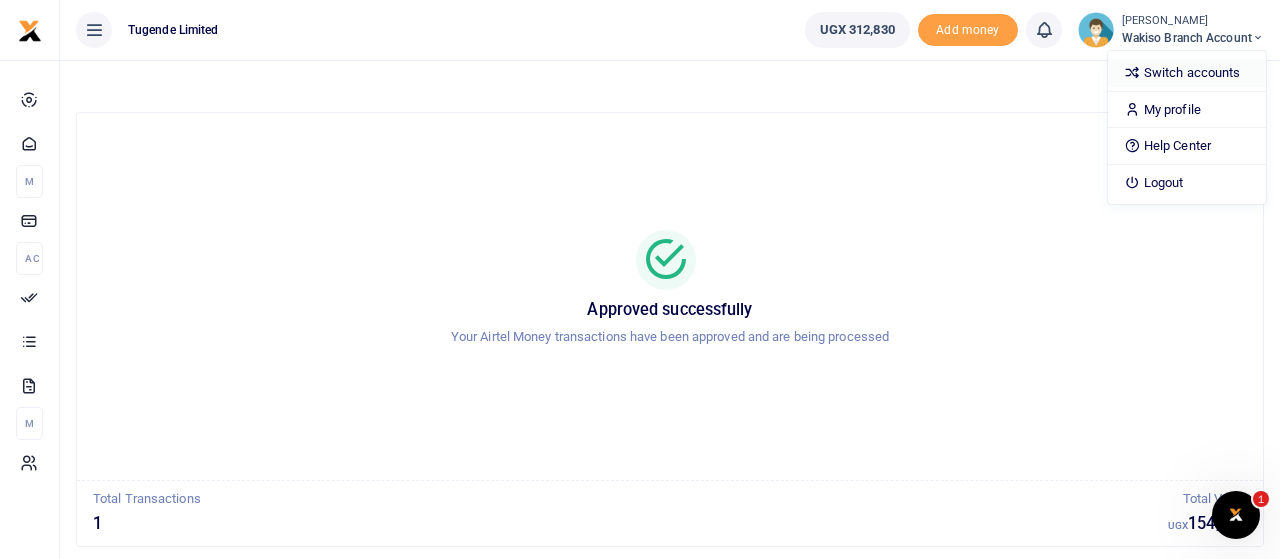 click on "Switch accounts" at bounding box center [1187, 73] 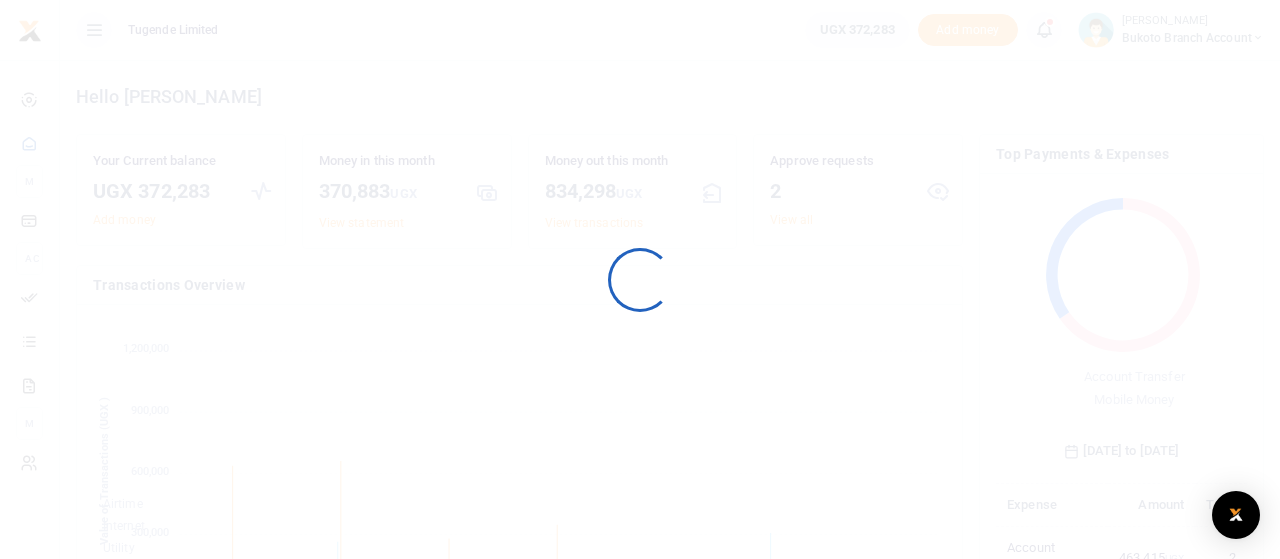 scroll, scrollTop: 0, scrollLeft: 0, axis: both 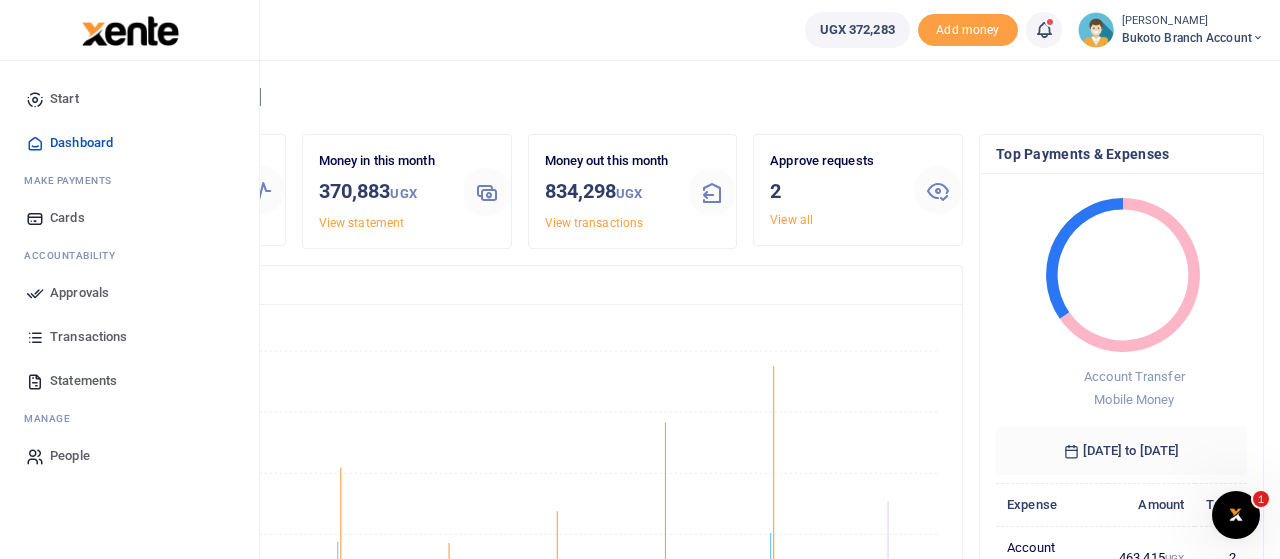 click on "Approvals" at bounding box center (129, 293) 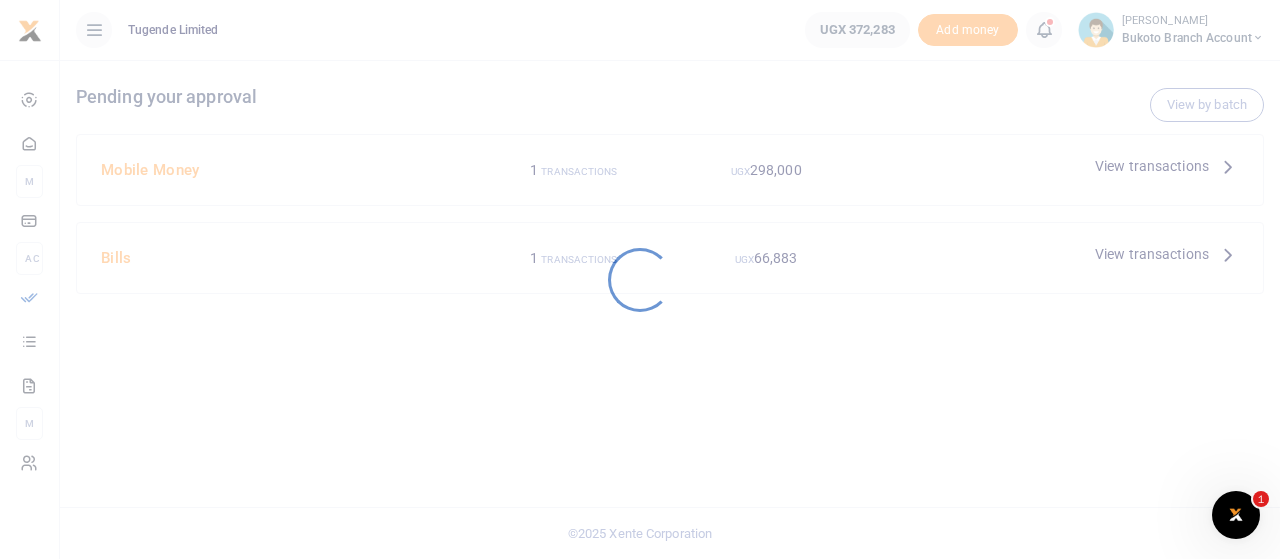 scroll, scrollTop: 0, scrollLeft: 0, axis: both 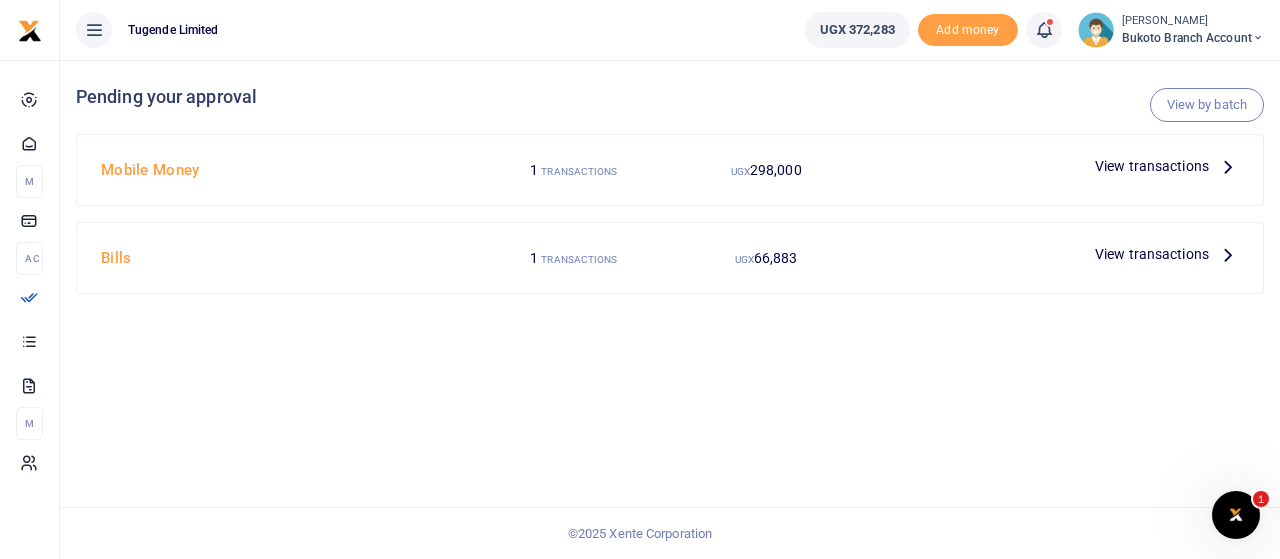 click on "View transactions" at bounding box center (1152, 254) 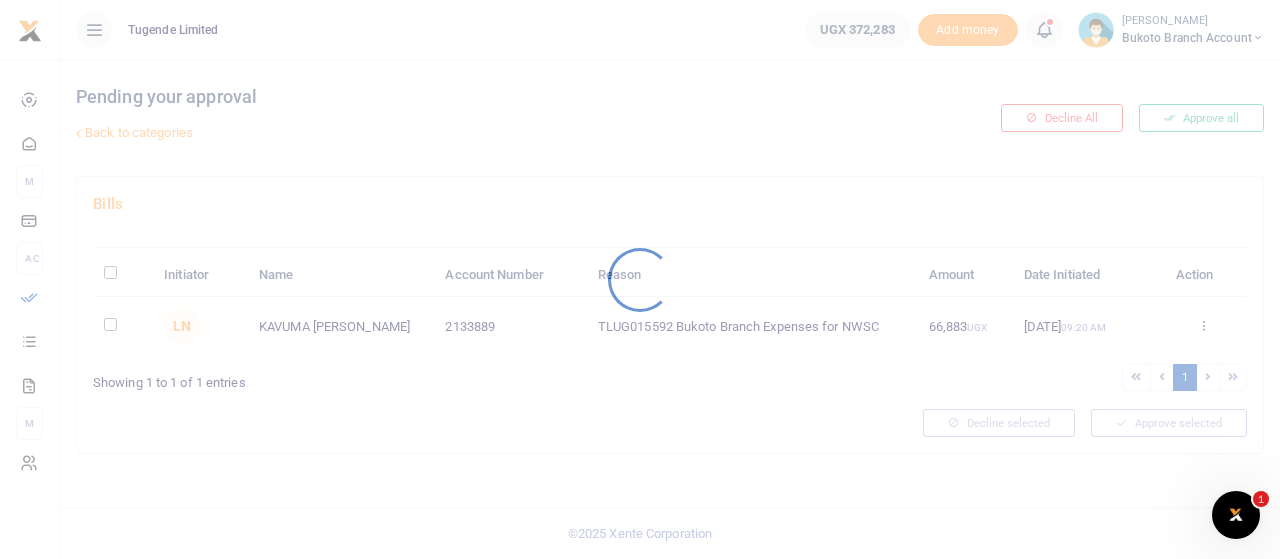 scroll, scrollTop: 0, scrollLeft: 0, axis: both 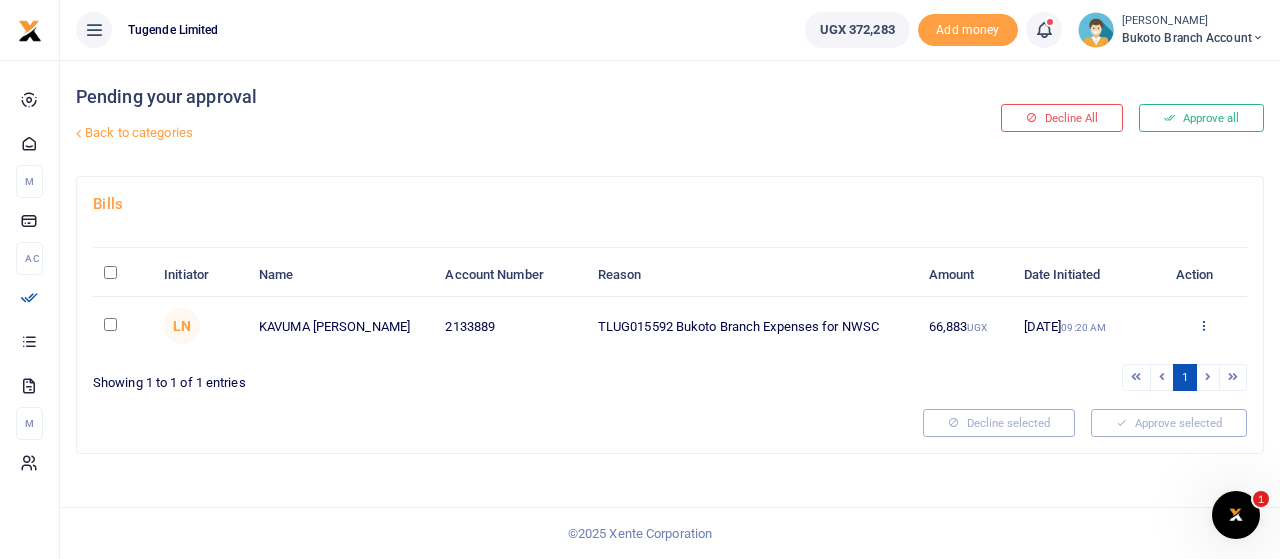 click at bounding box center (1203, 325) 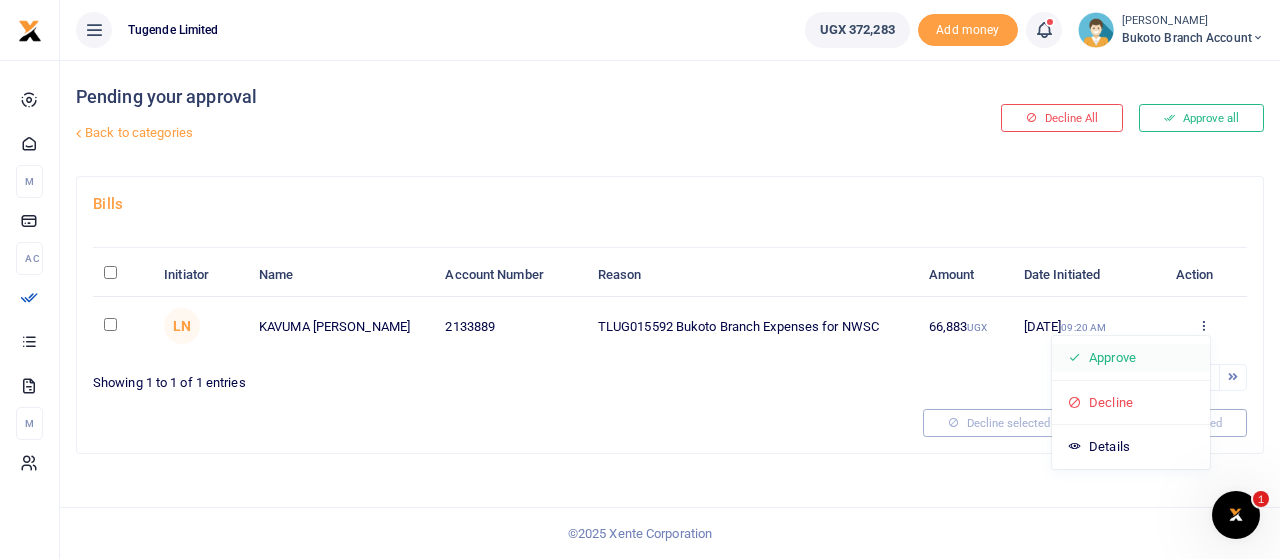 click on "Approve" at bounding box center [1131, 358] 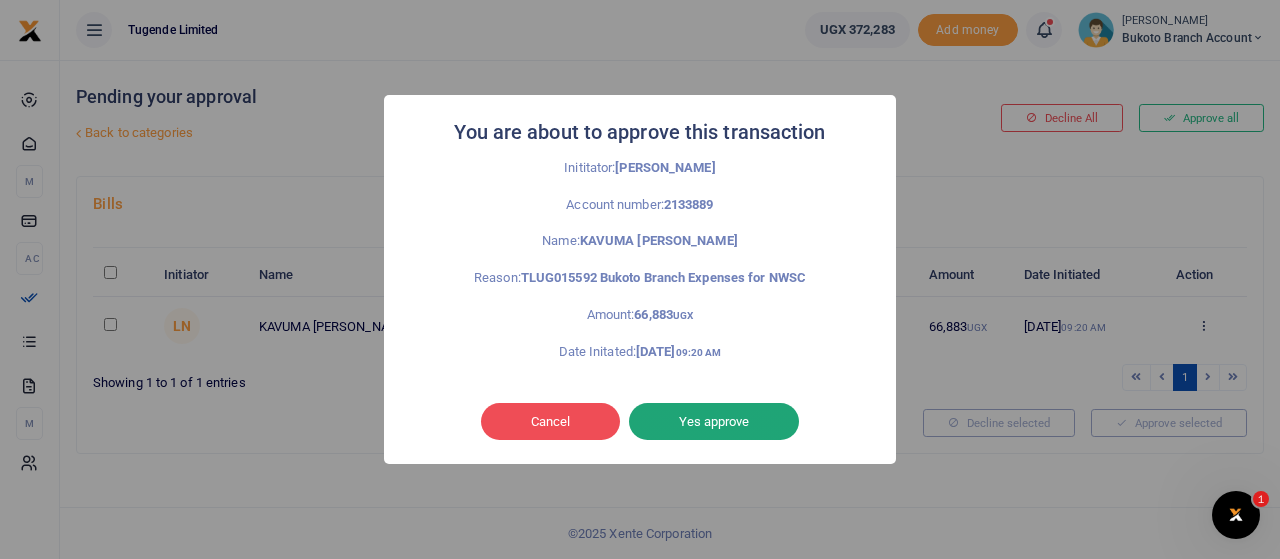 click on "Yes approve" at bounding box center (714, 422) 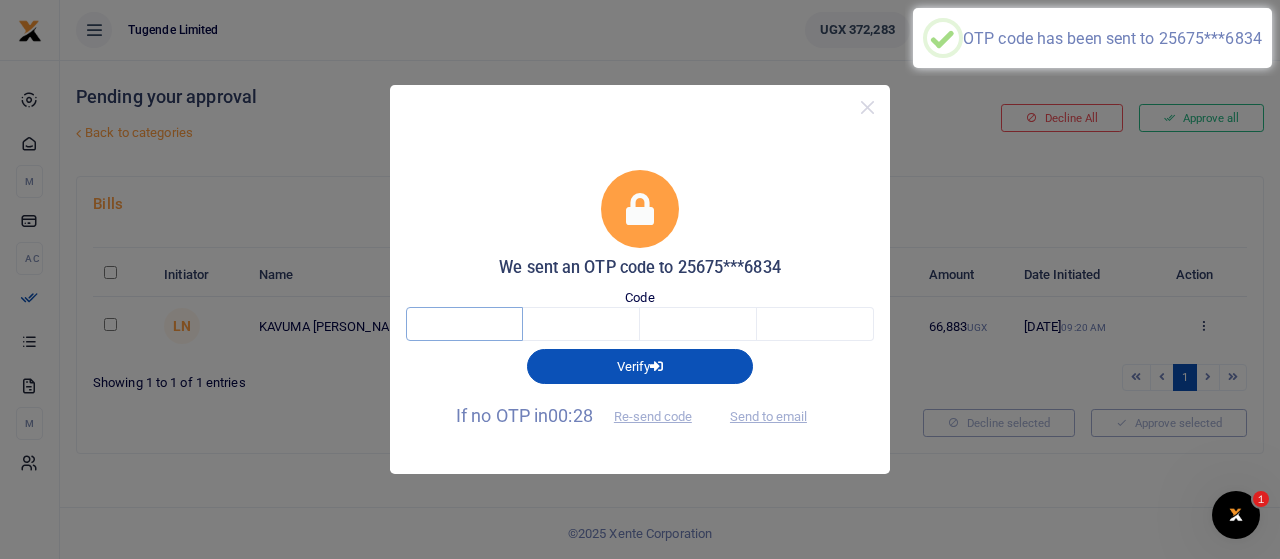 click at bounding box center [464, 324] 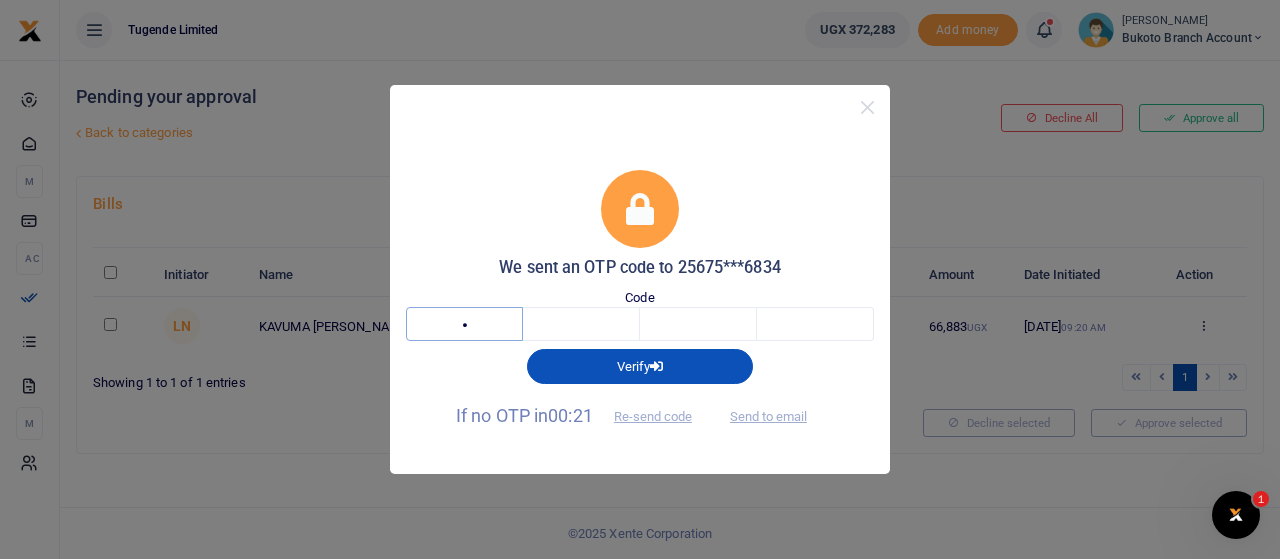 type on "7" 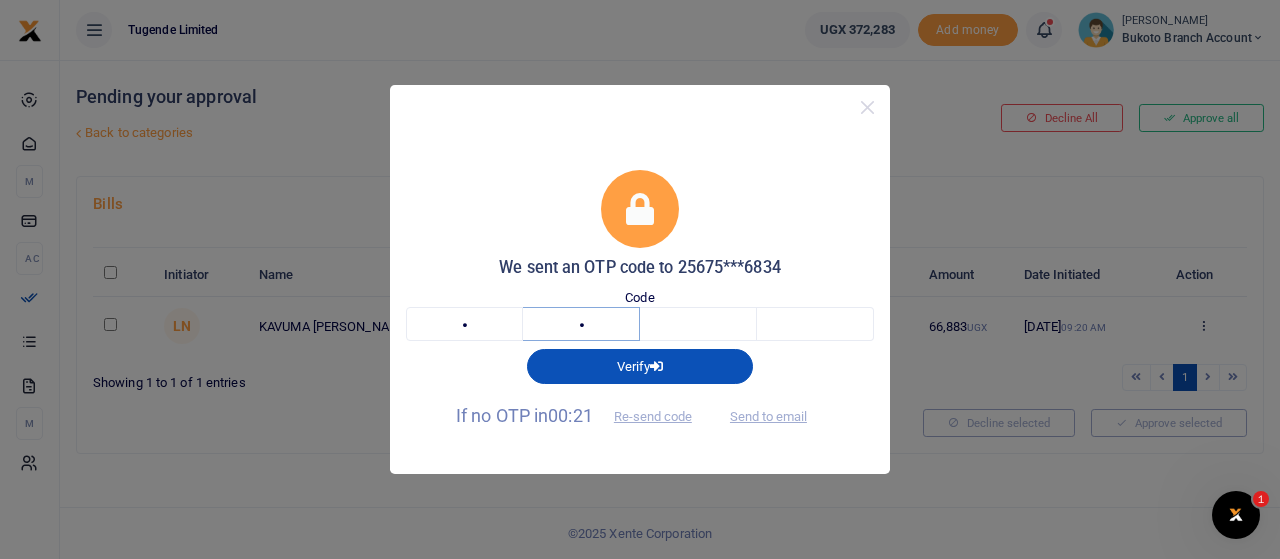 type on "3" 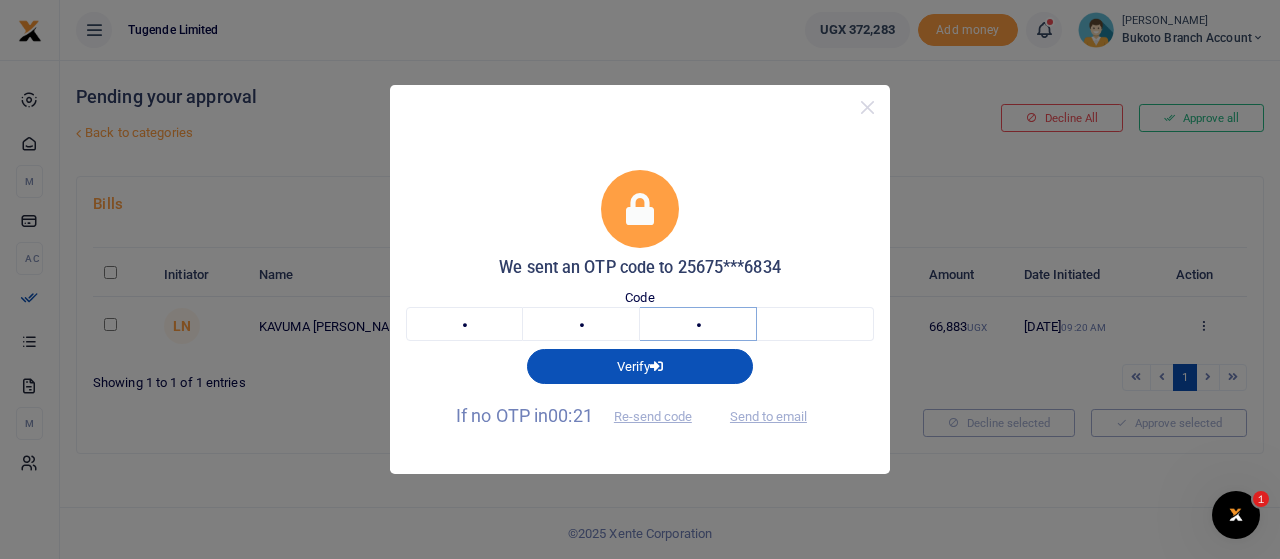 type on "6" 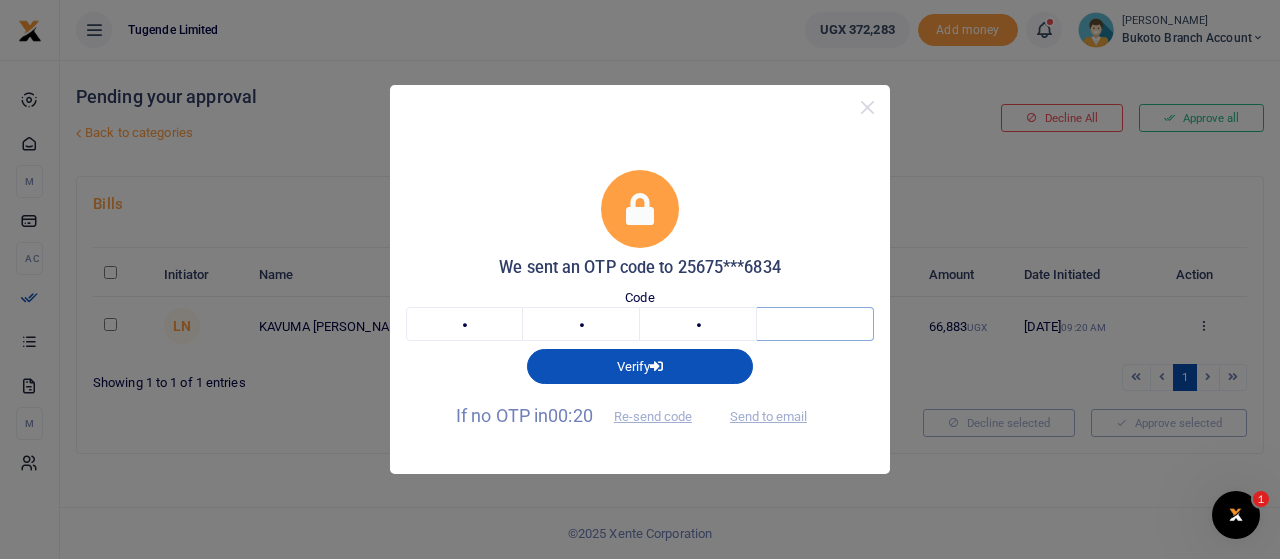 type on "9" 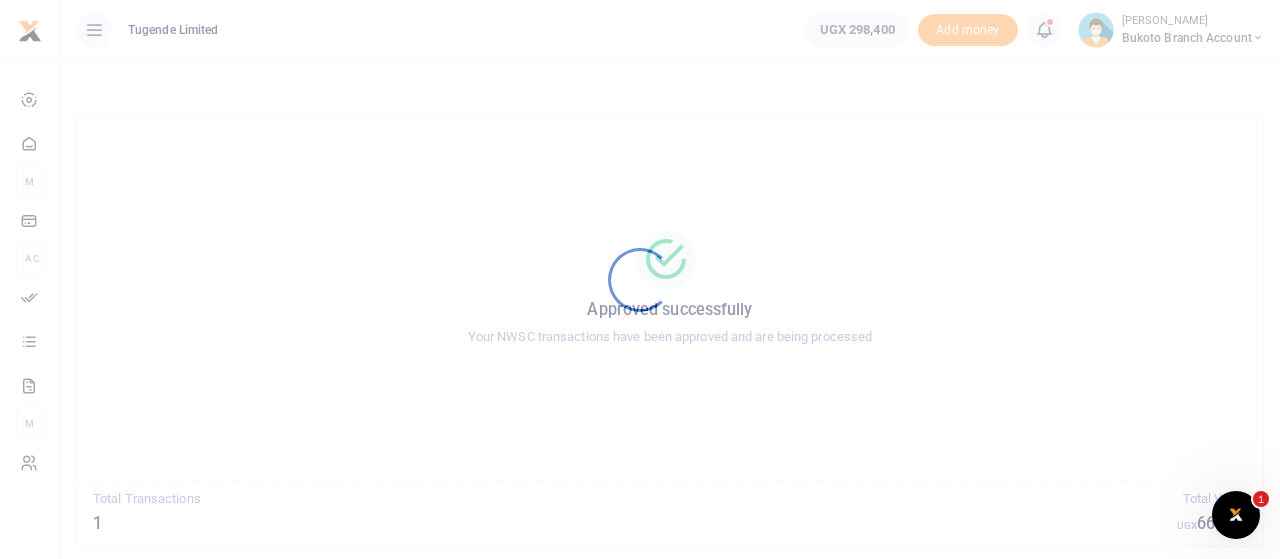 scroll, scrollTop: 0, scrollLeft: 0, axis: both 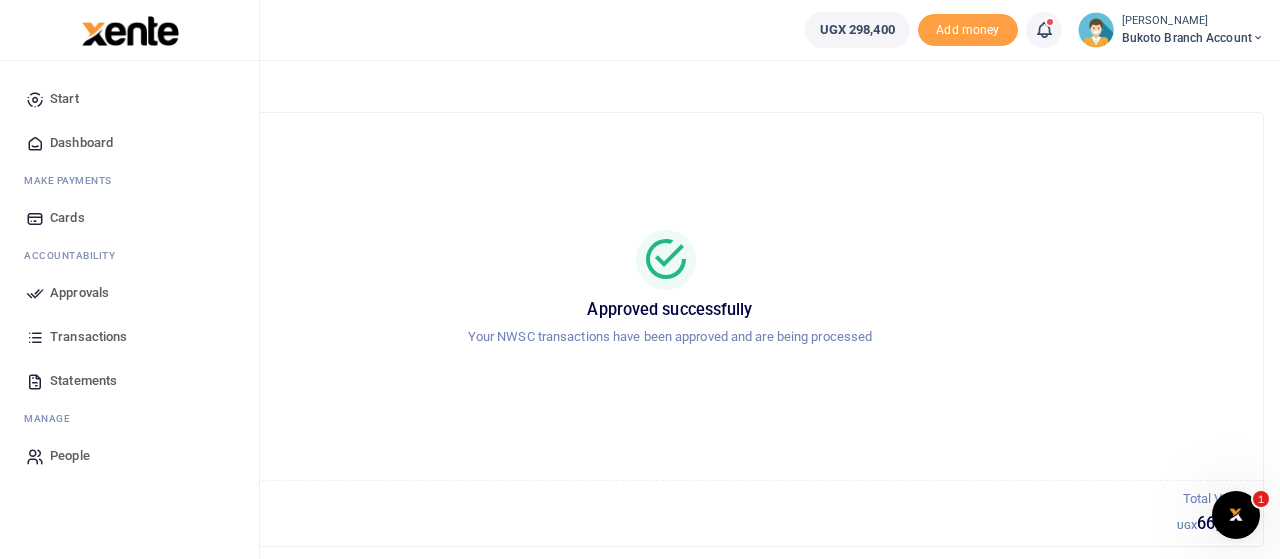 click on "Approvals" at bounding box center [79, 293] 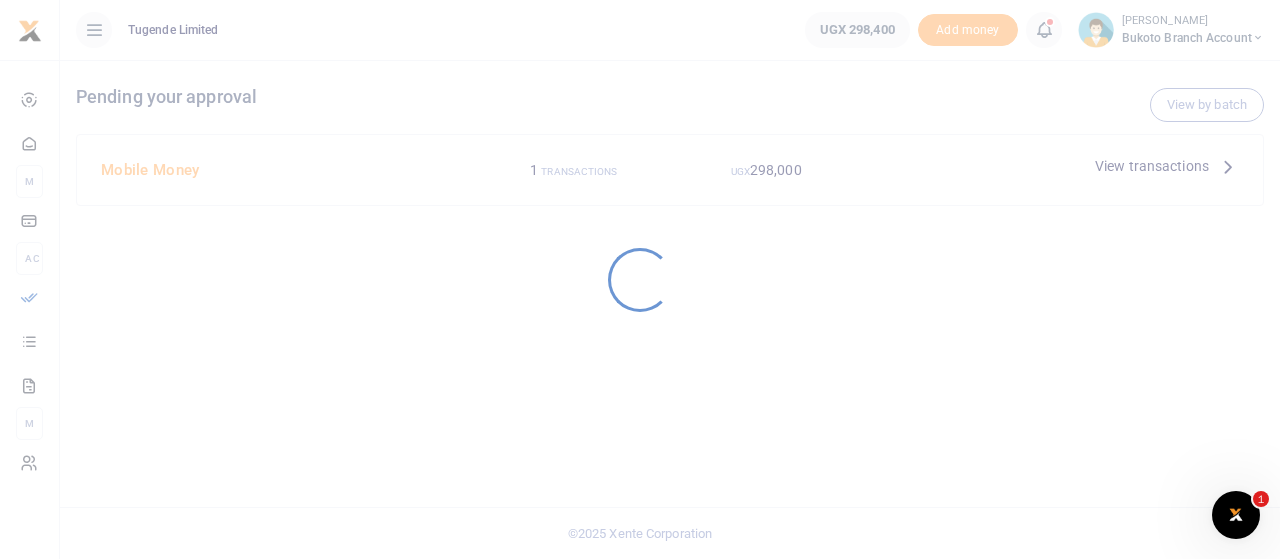scroll, scrollTop: 0, scrollLeft: 0, axis: both 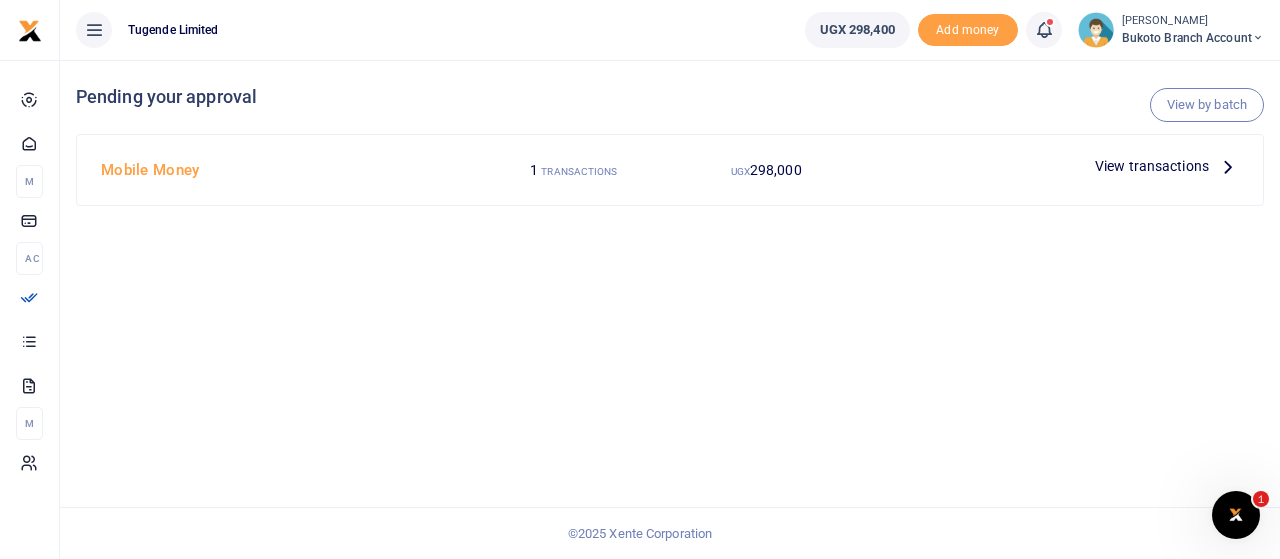 click on "View transactions" at bounding box center [1152, 166] 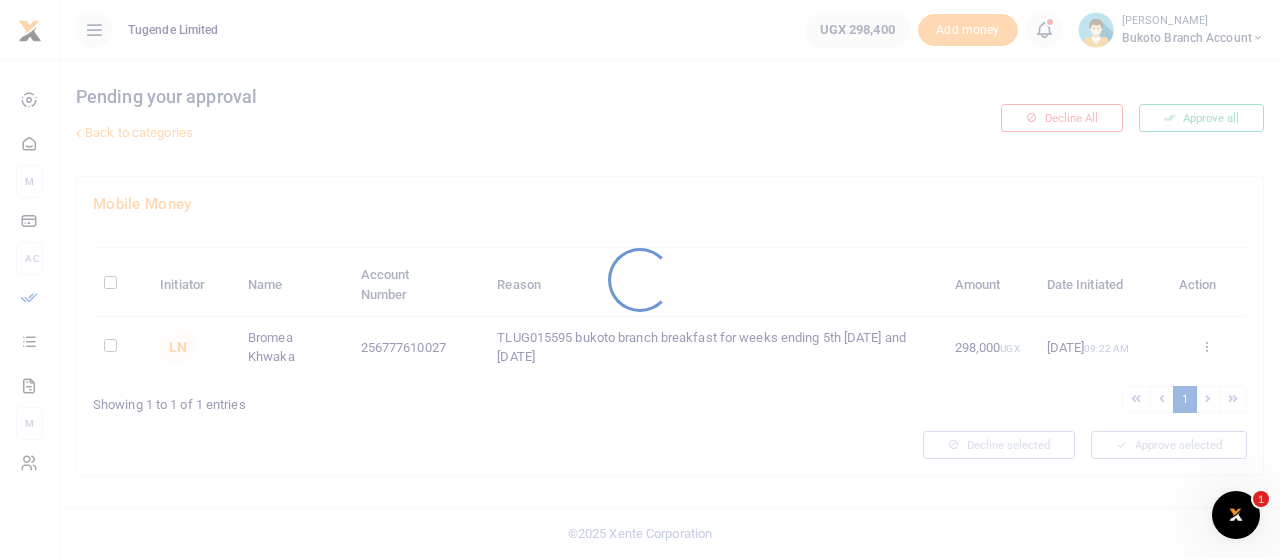 scroll, scrollTop: 0, scrollLeft: 0, axis: both 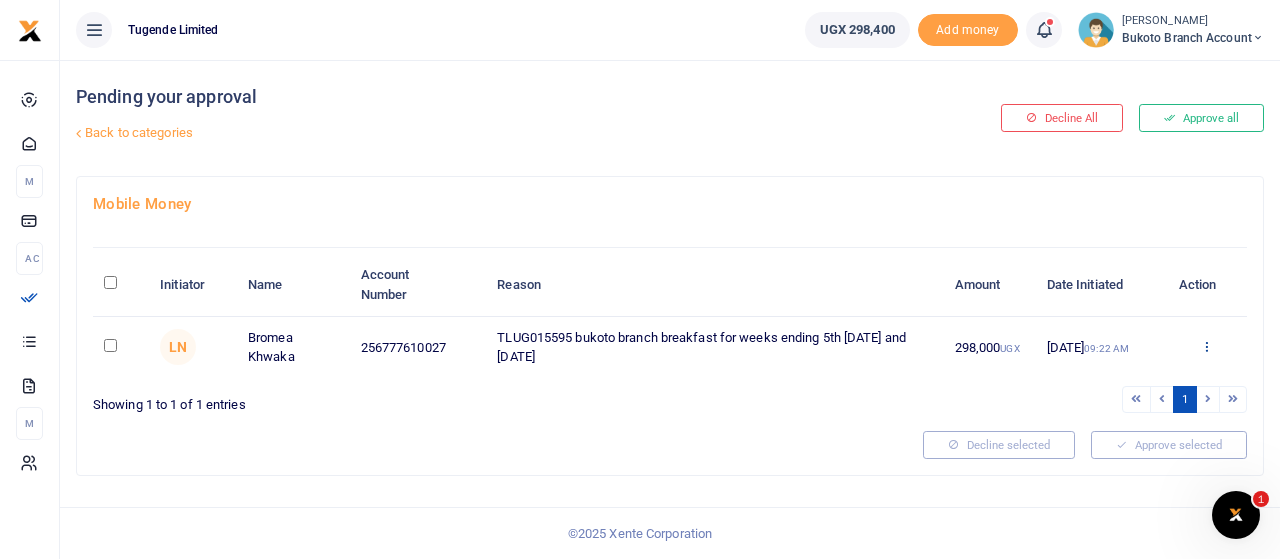 click at bounding box center (1206, 346) 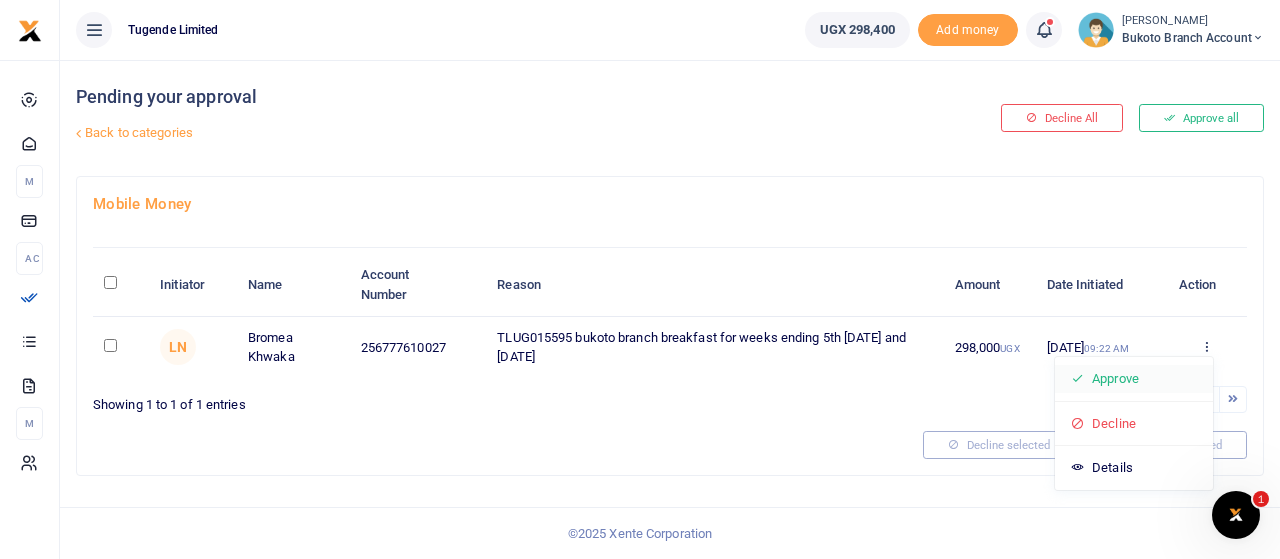 click on "Approve" at bounding box center [1134, 379] 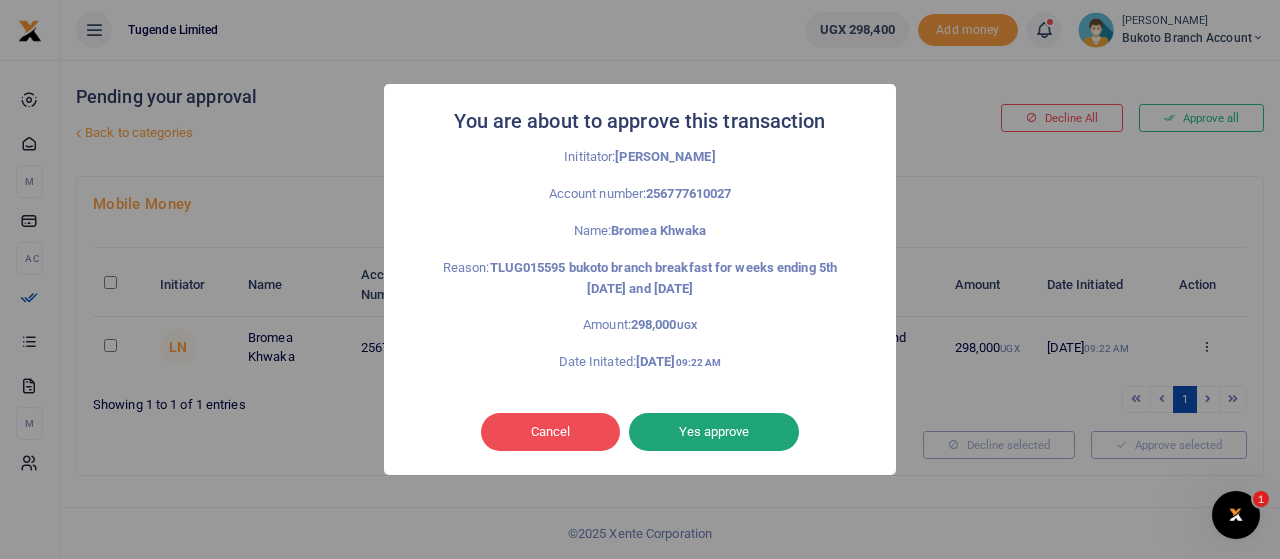 click on "Yes approve" at bounding box center [714, 432] 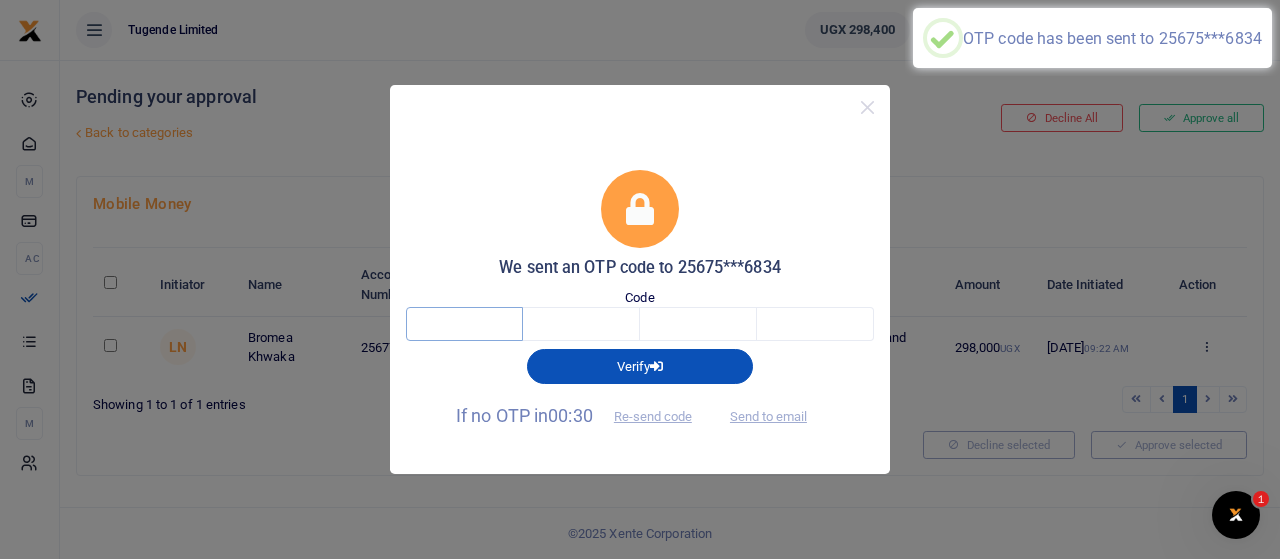 click at bounding box center (464, 324) 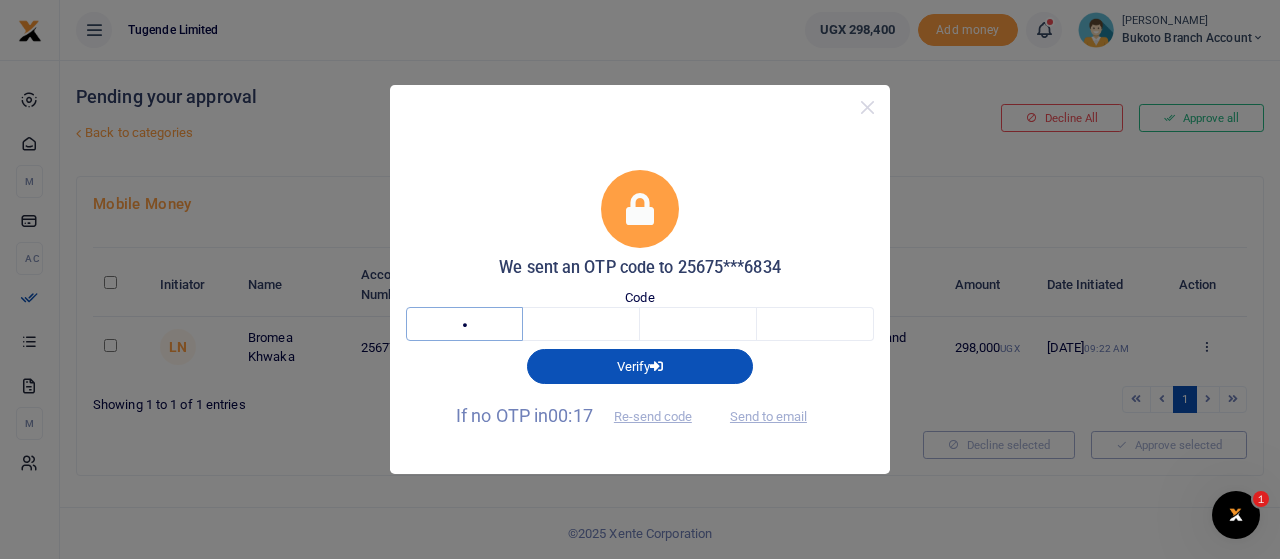 type on "1" 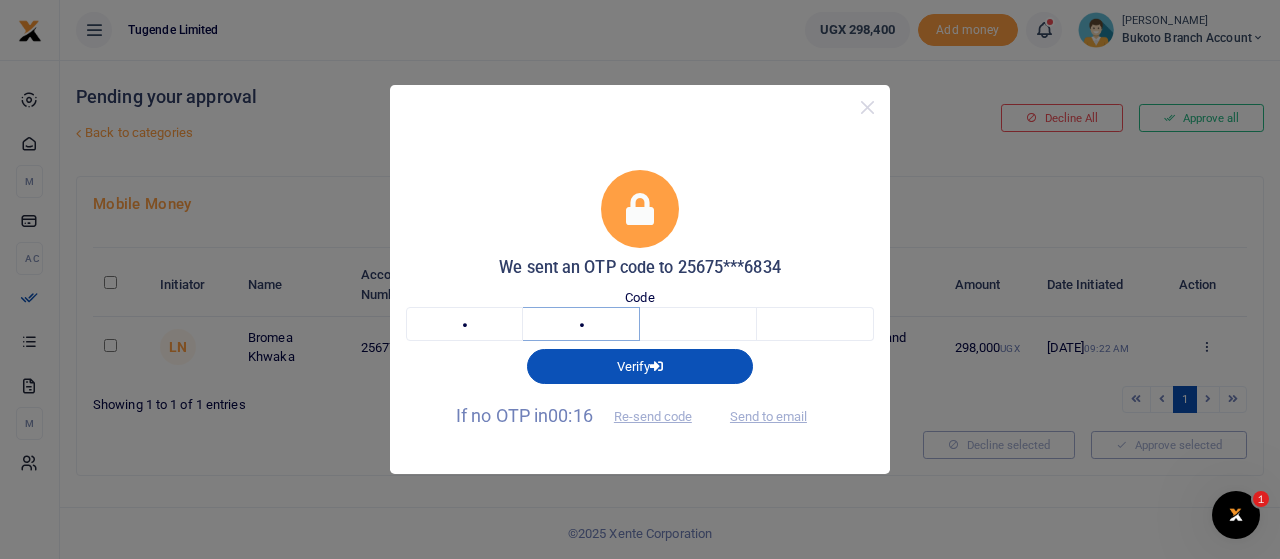 type on "9" 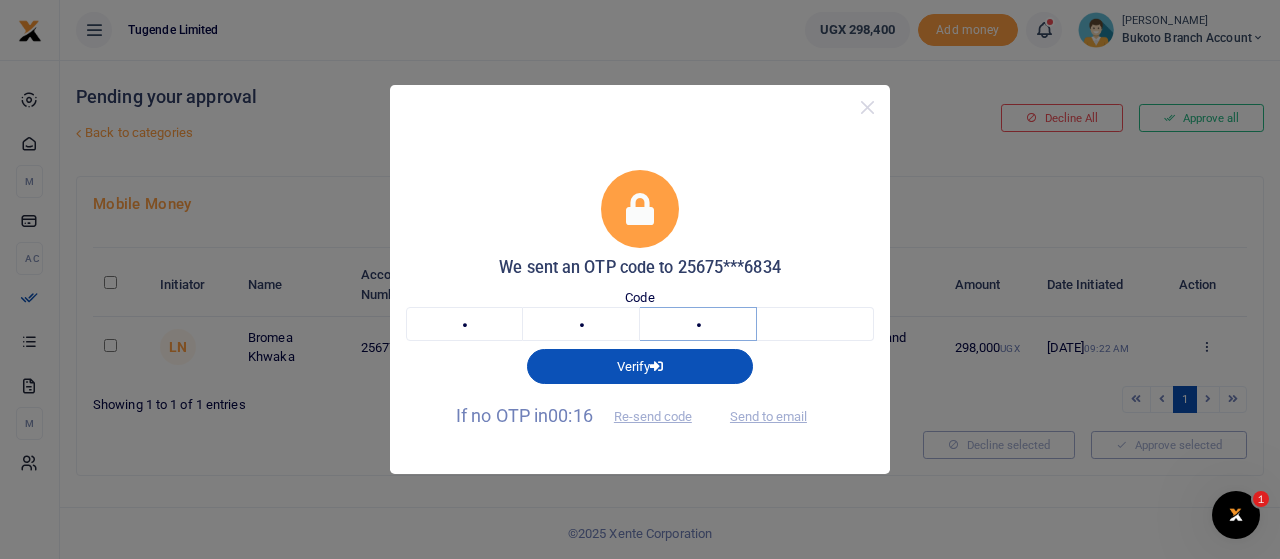type on "3" 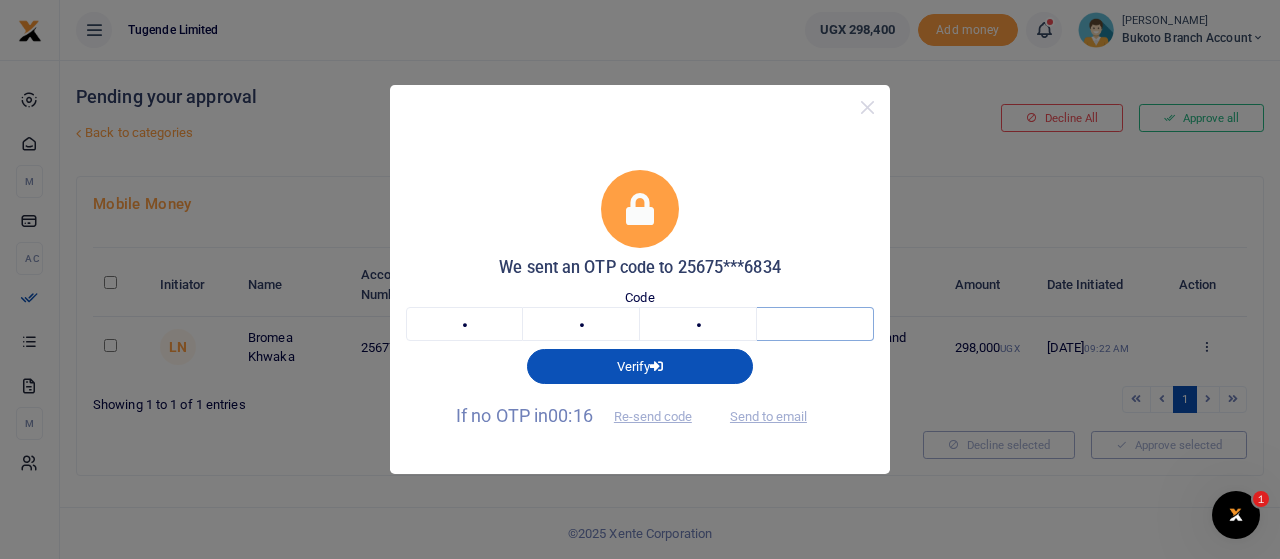 type on "9" 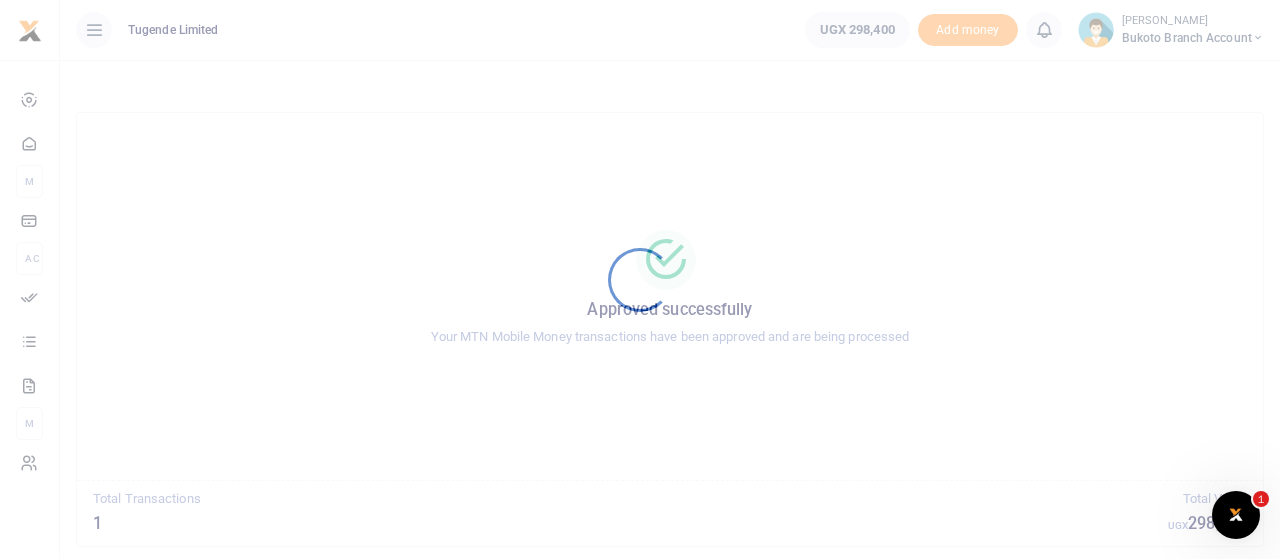 scroll, scrollTop: 0, scrollLeft: 0, axis: both 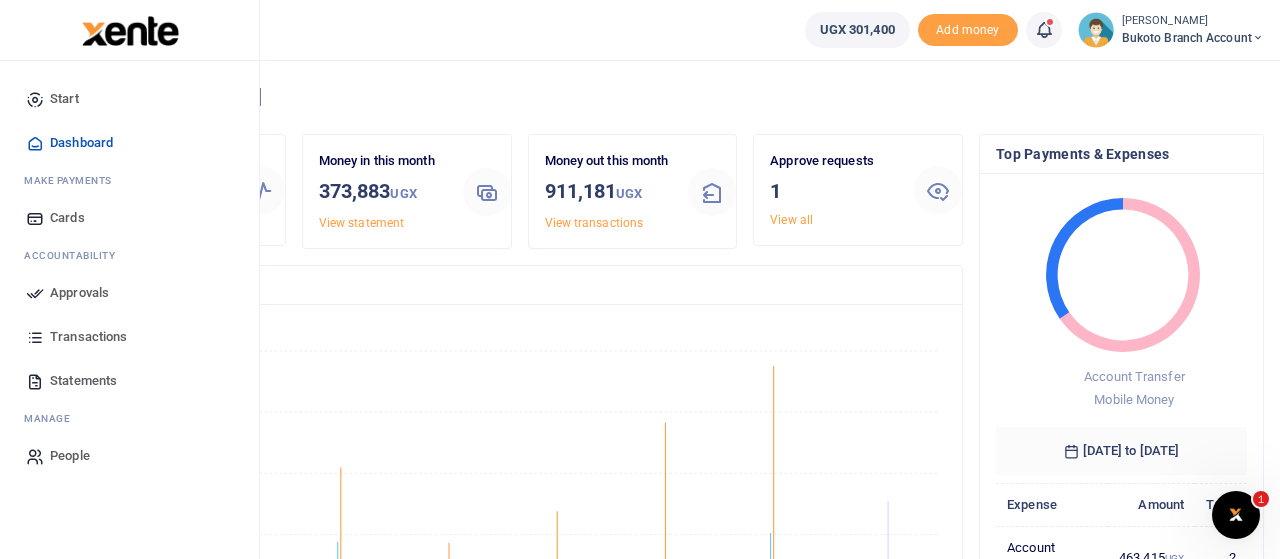 click on "Approvals" at bounding box center [79, 293] 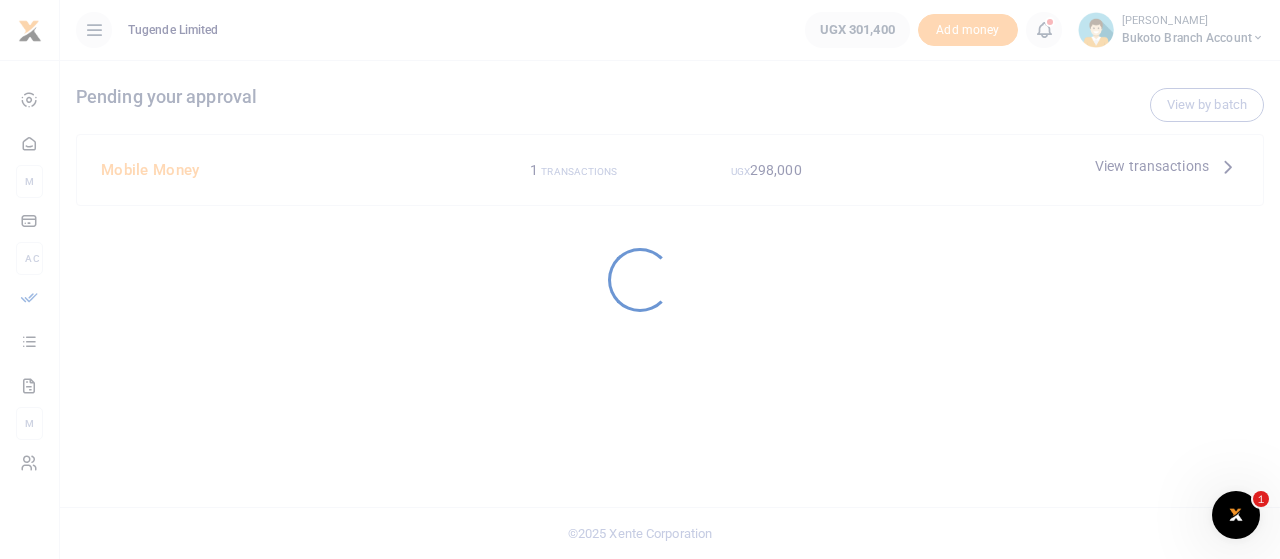 scroll, scrollTop: 0, scrollLeft: 0, axis: both 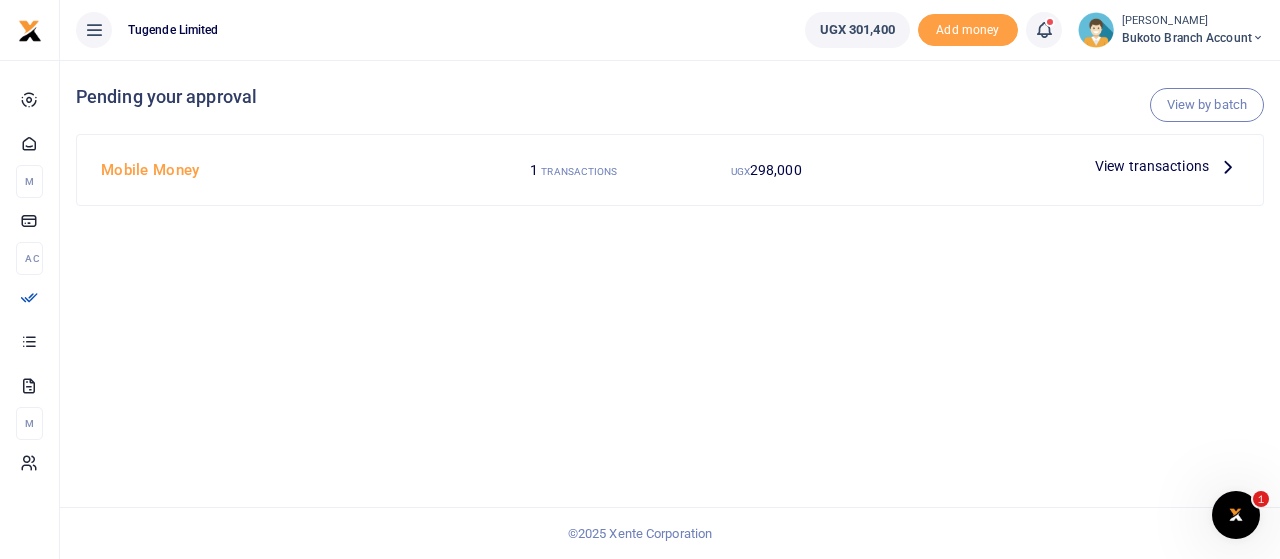 click on "View transactions" at bounding box center [1152, 166] 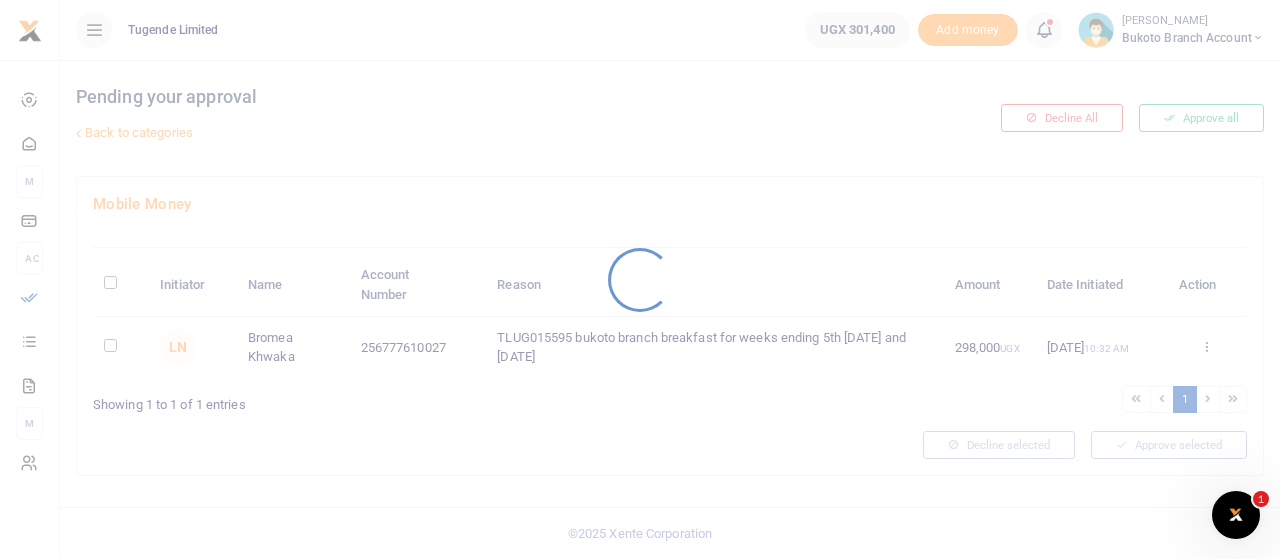 scroll, scrollTop: 0, scrollLeft: 0, axis: both 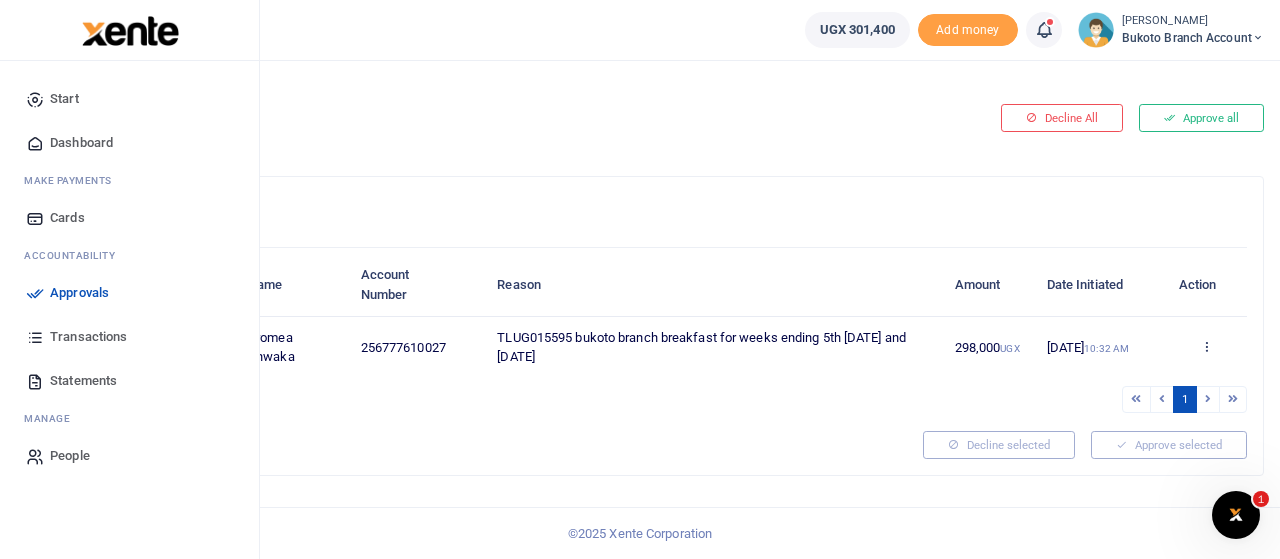 click on "Transactions" at bounding box center [88, 337] 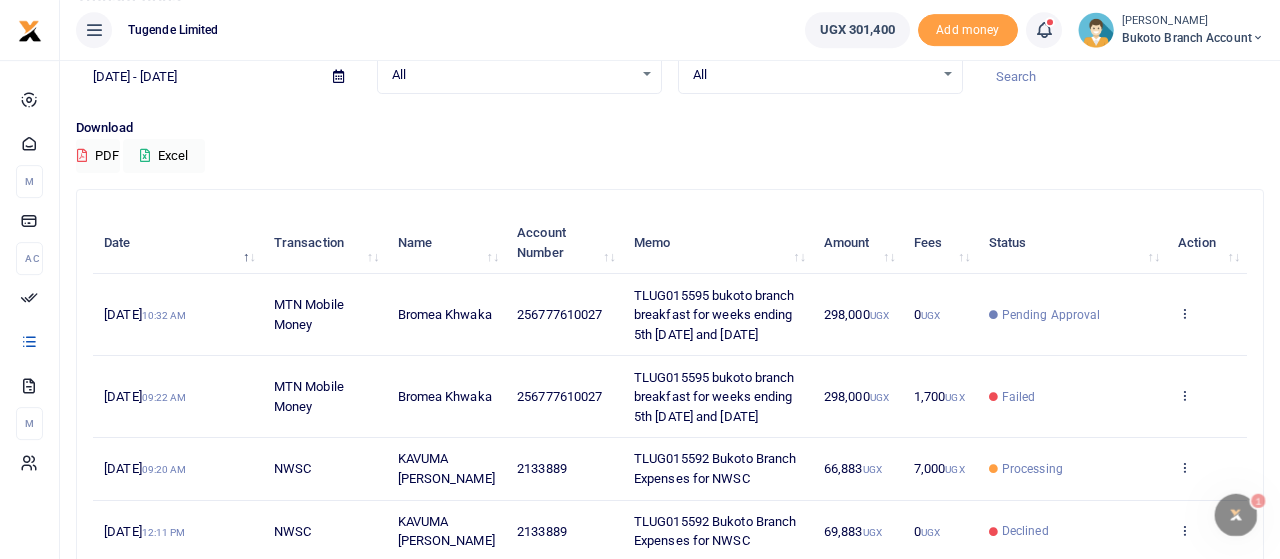 scroll, scrollTop: 104, scrollLeft: 0, axis: vertical 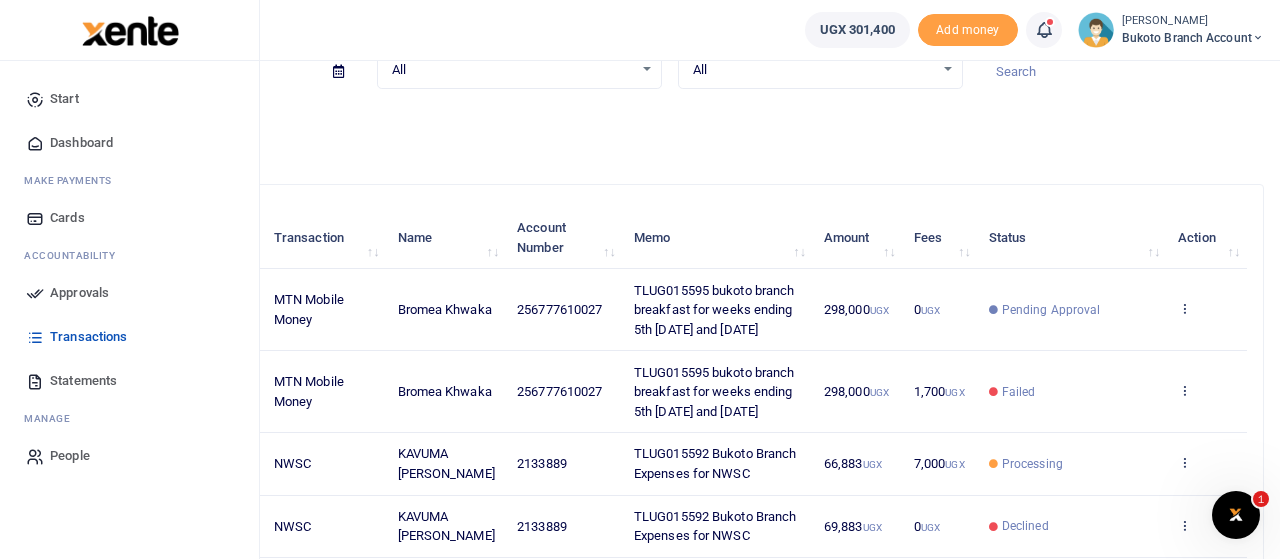 click on "Approvals" at bounding box center (79, 293) 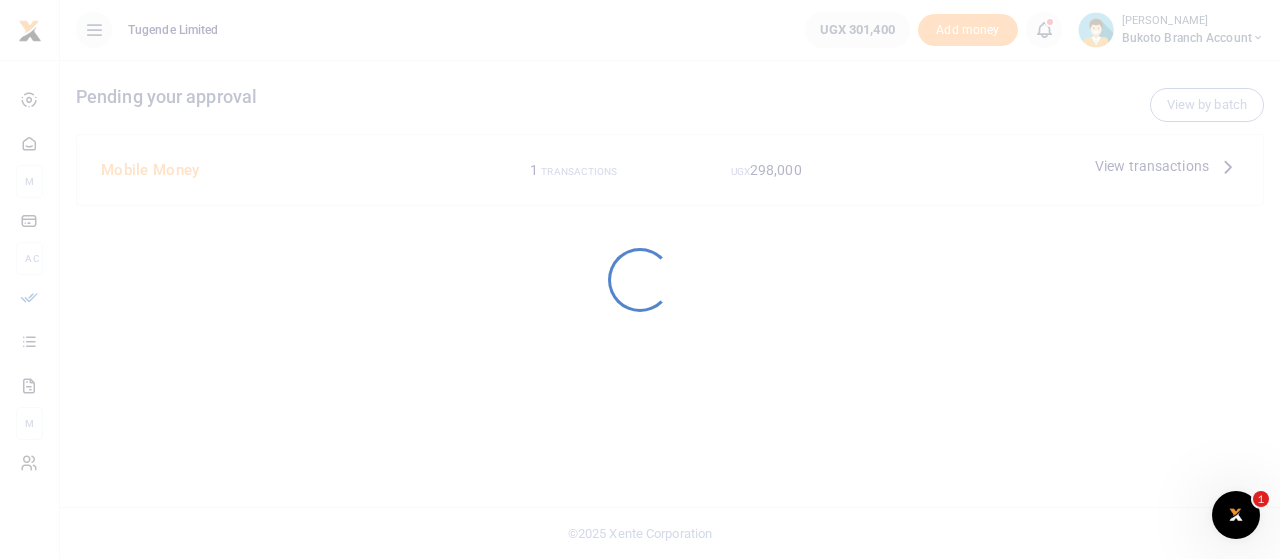 scroll, scrollTop: 0, scrollLeft: 0, axis: both 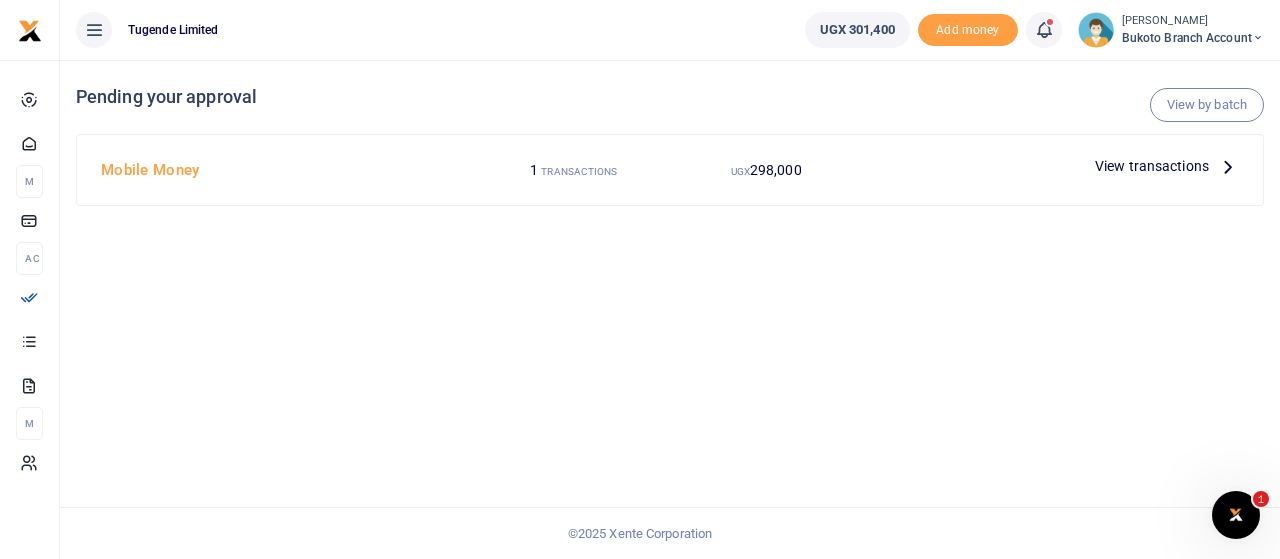 click at bounding box center (1228, 166) 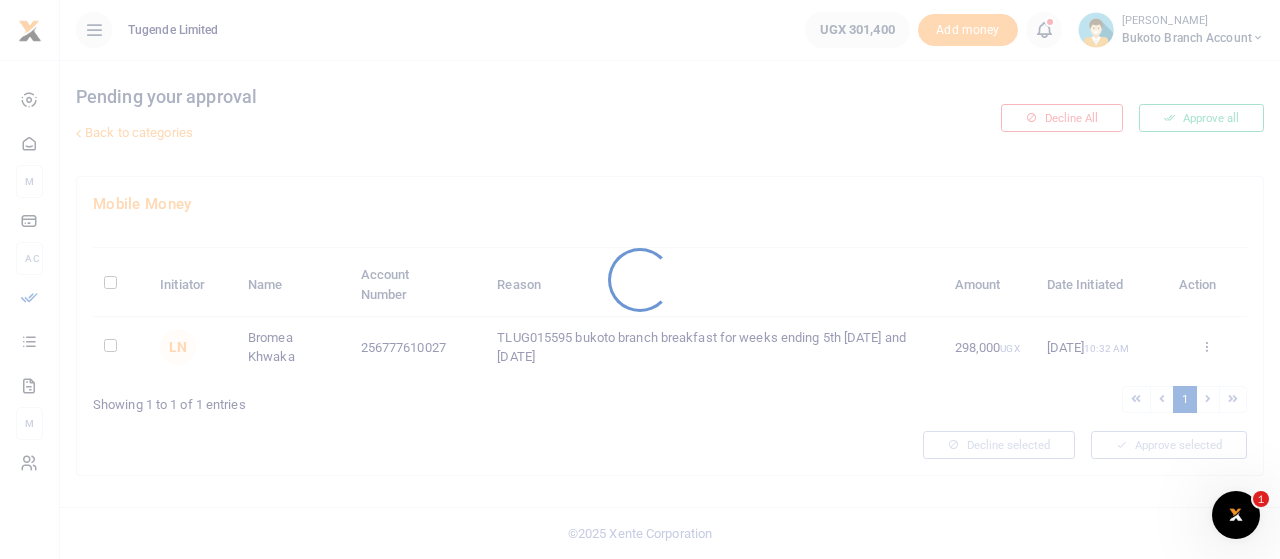 scroll, scrollTop: 0, scrollLeft: 0, axis: both 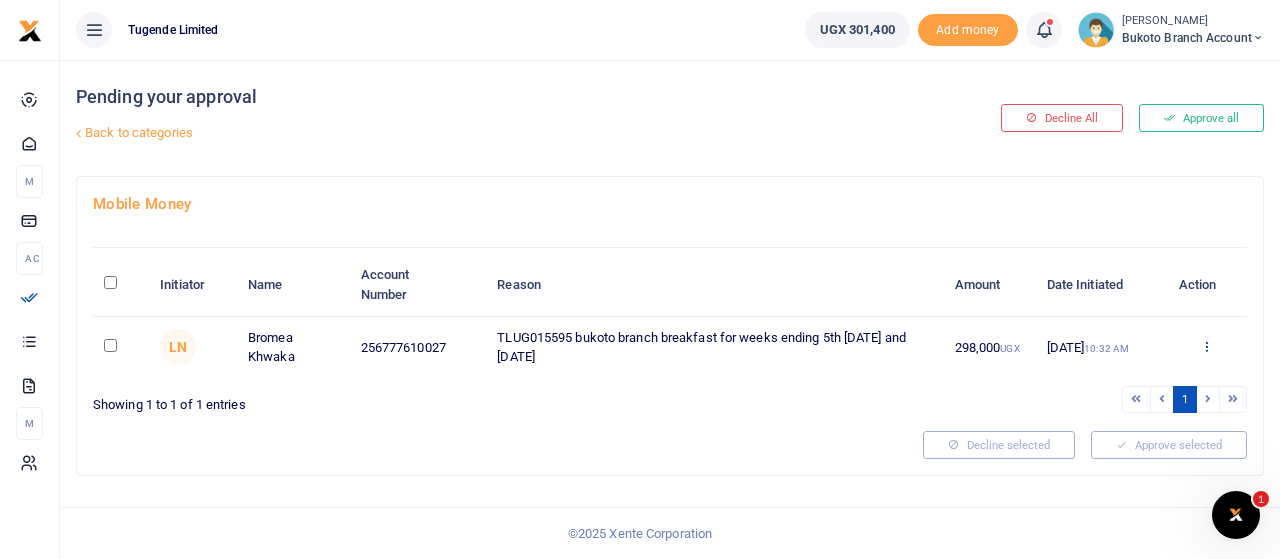 click at bounding box center (1206, 346) 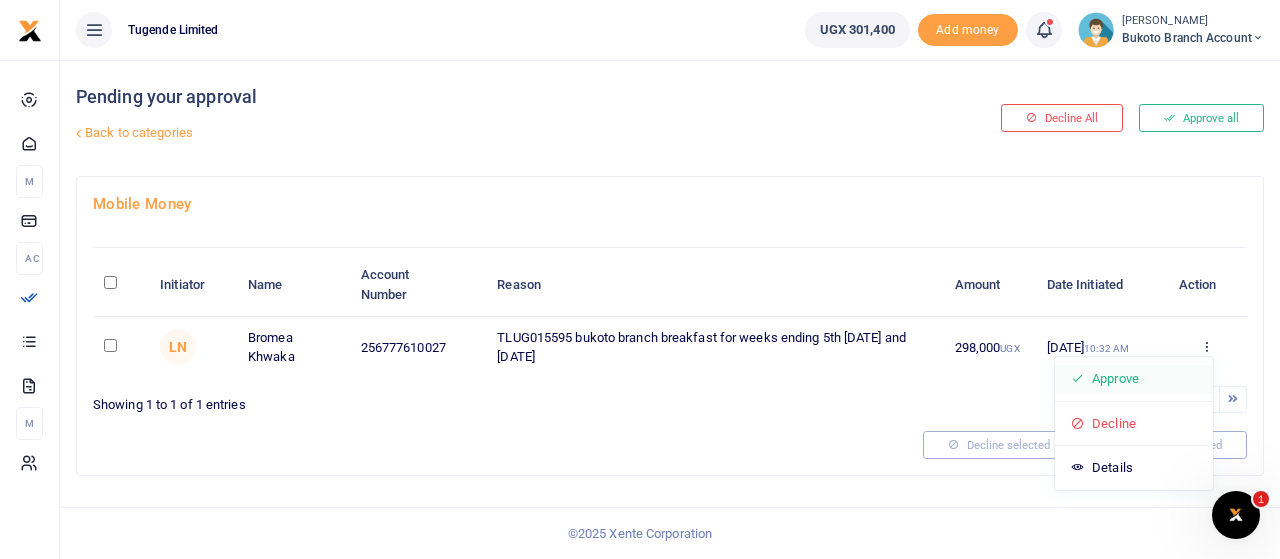 click on "Approve" at bounding box center [1134, 379] 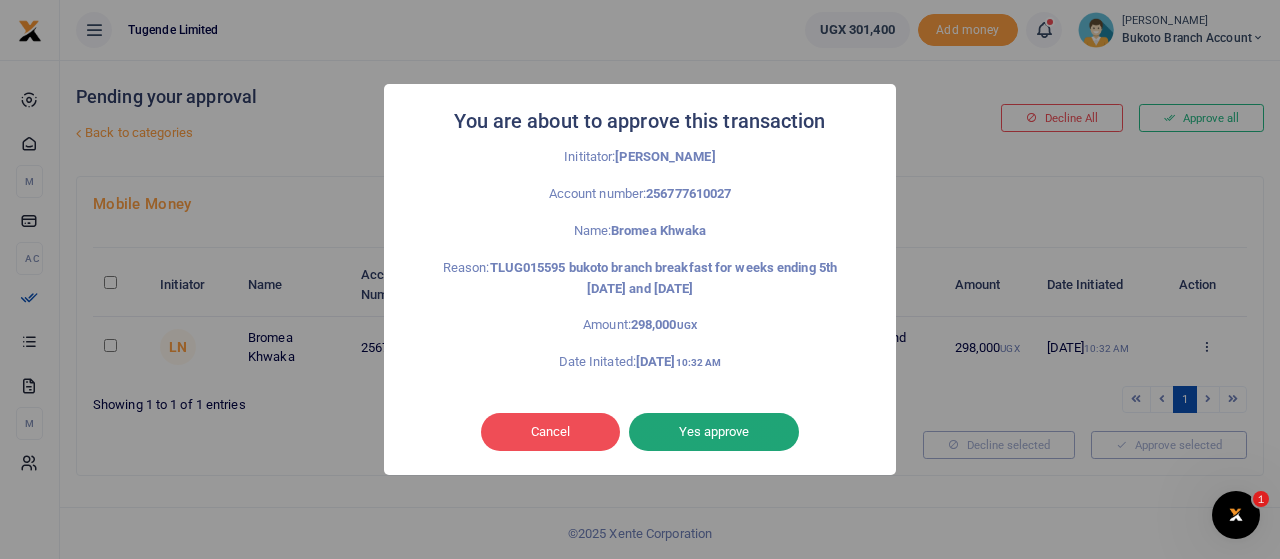 click on "Yes approve" at bounding box center [714, 432] 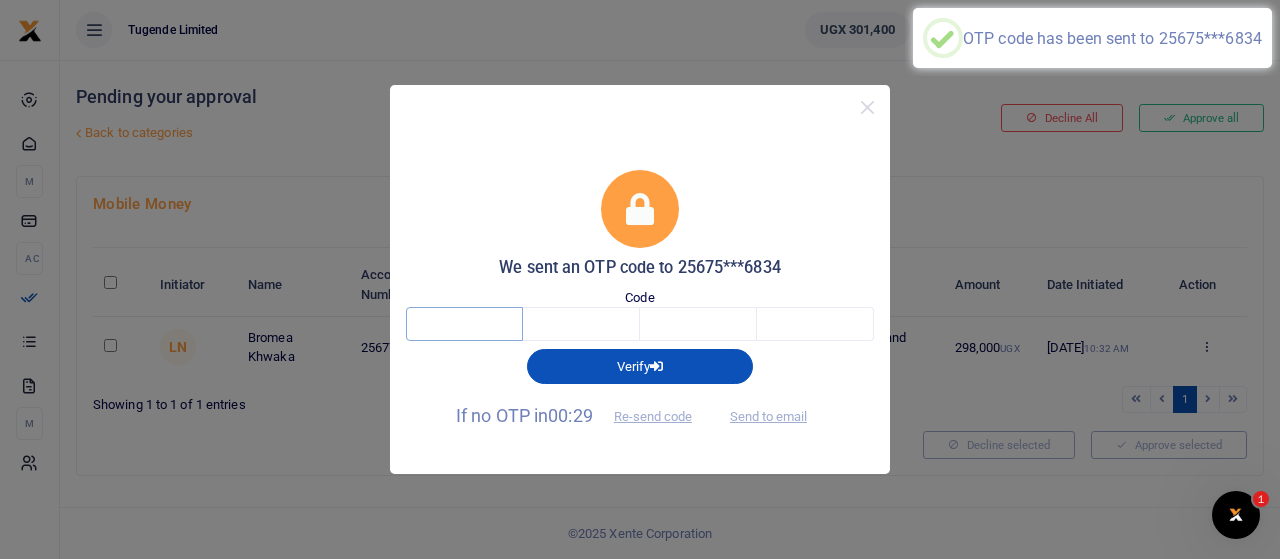 click at bounding box center (464, 324) 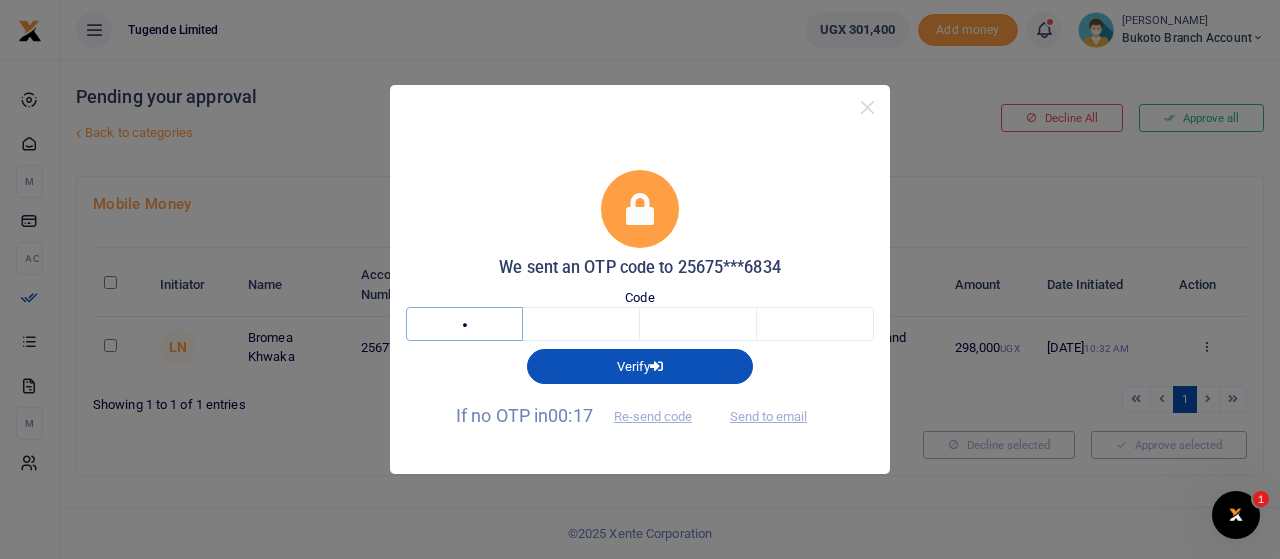 type on "3" 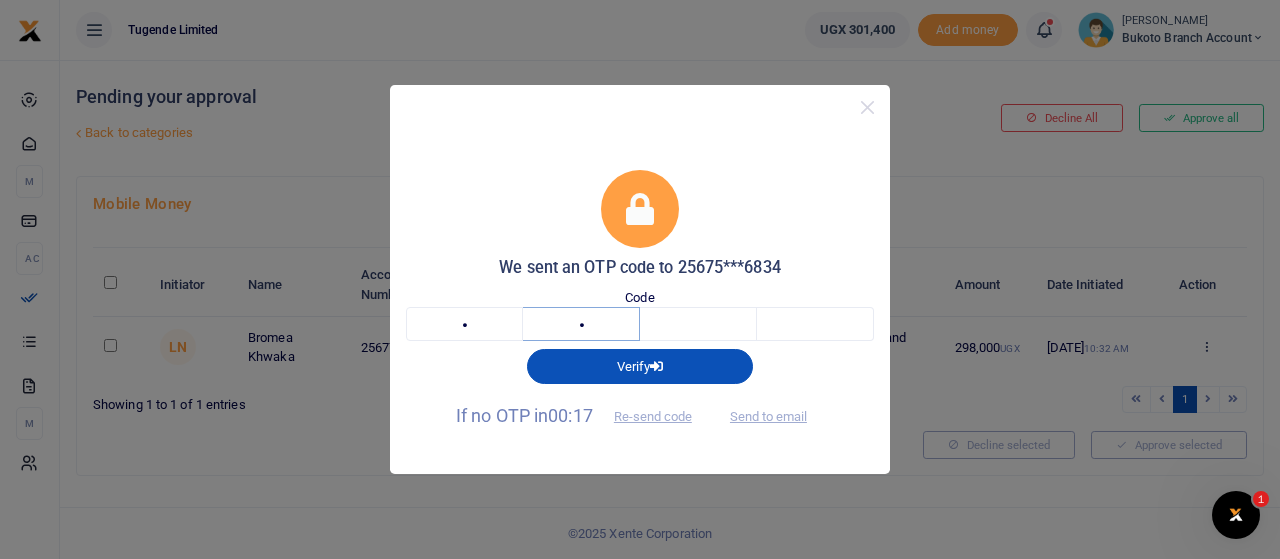 type on "1" 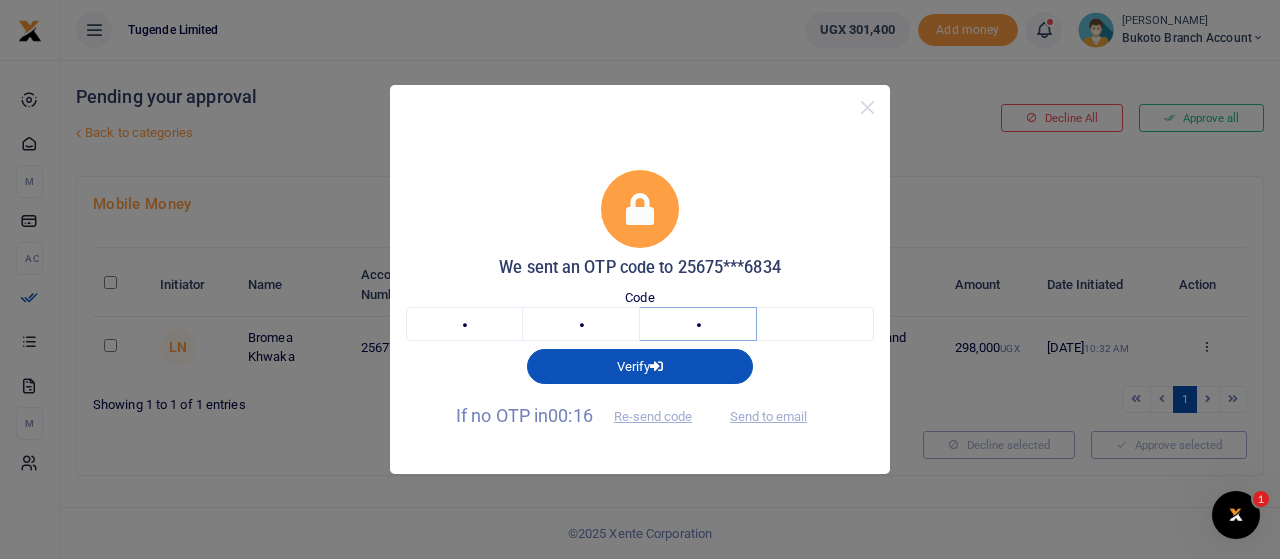 type on "5" 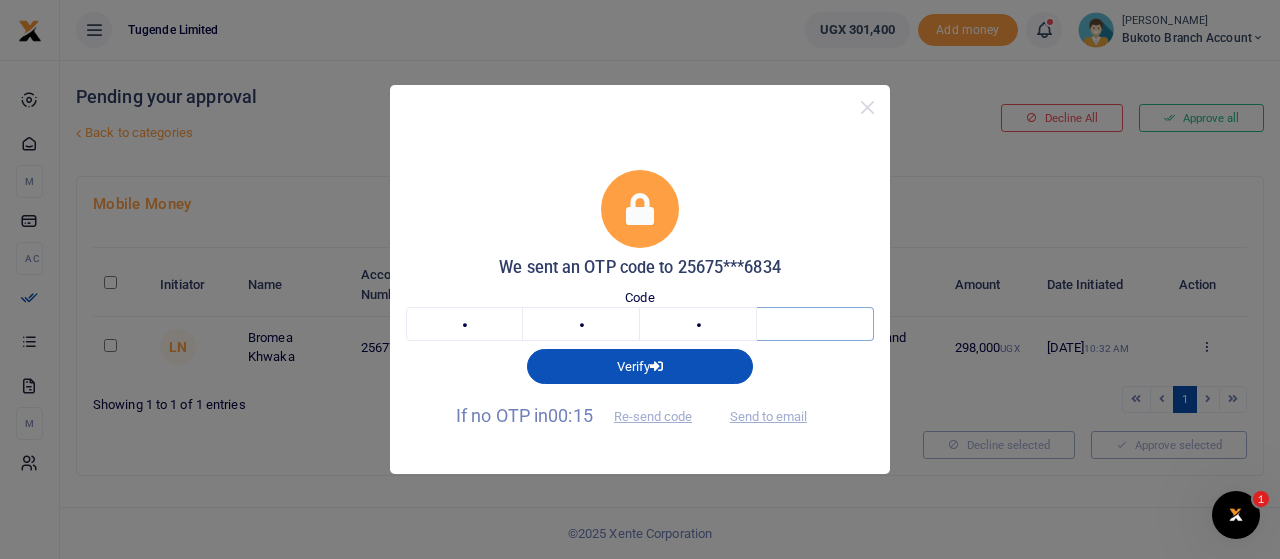 type on "2" 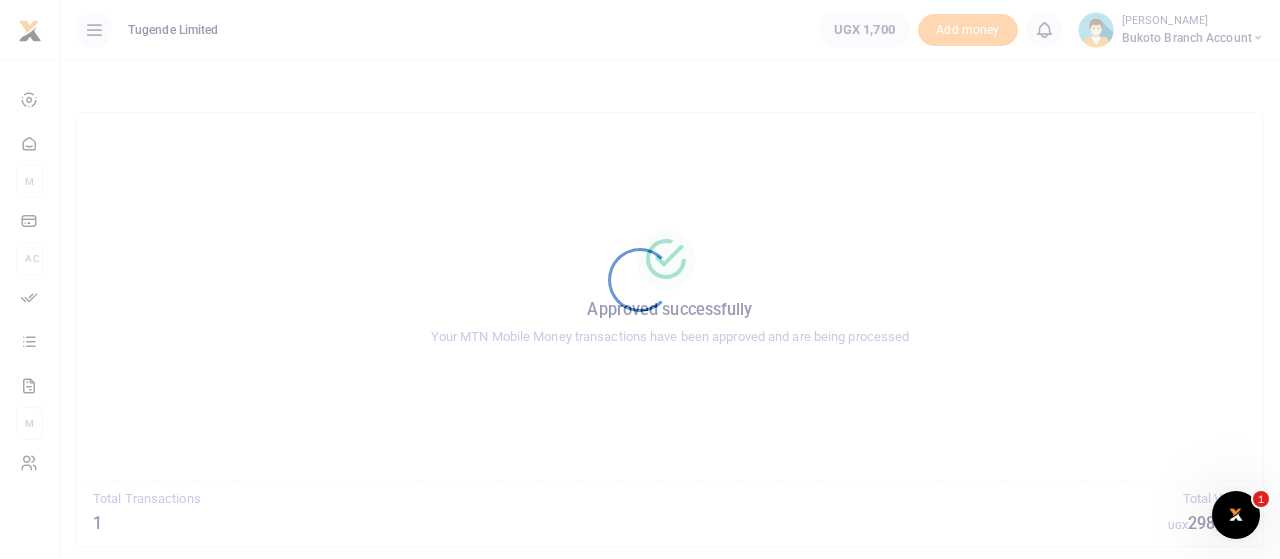 scroll, scrollTop: 0, scrollLeft: 0, axis: both 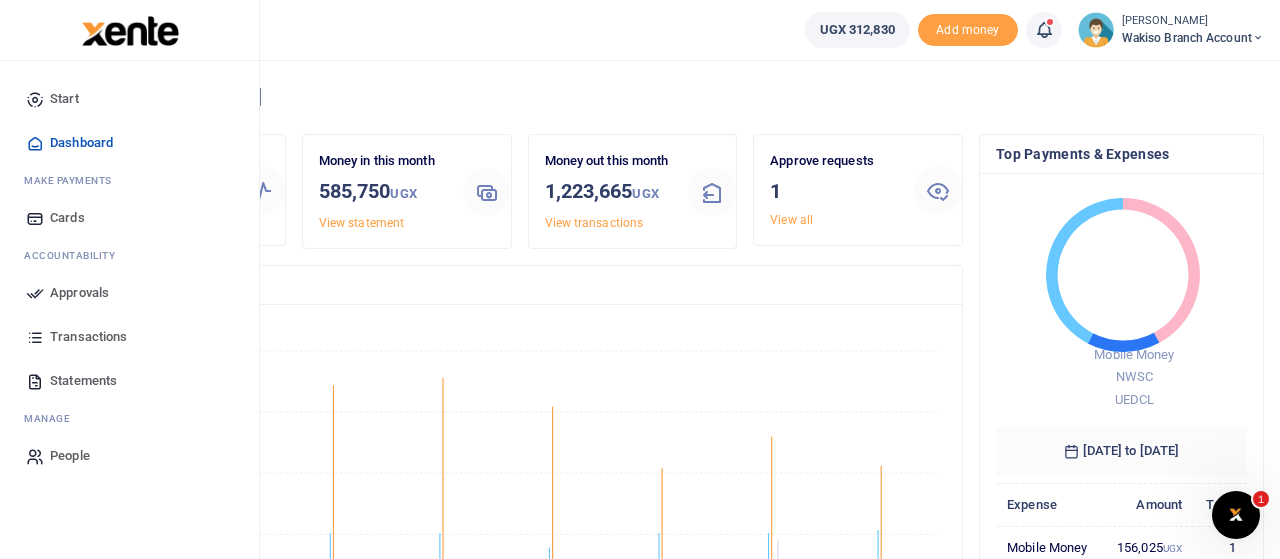click on "Approvals" at bounding box center [129, 293] 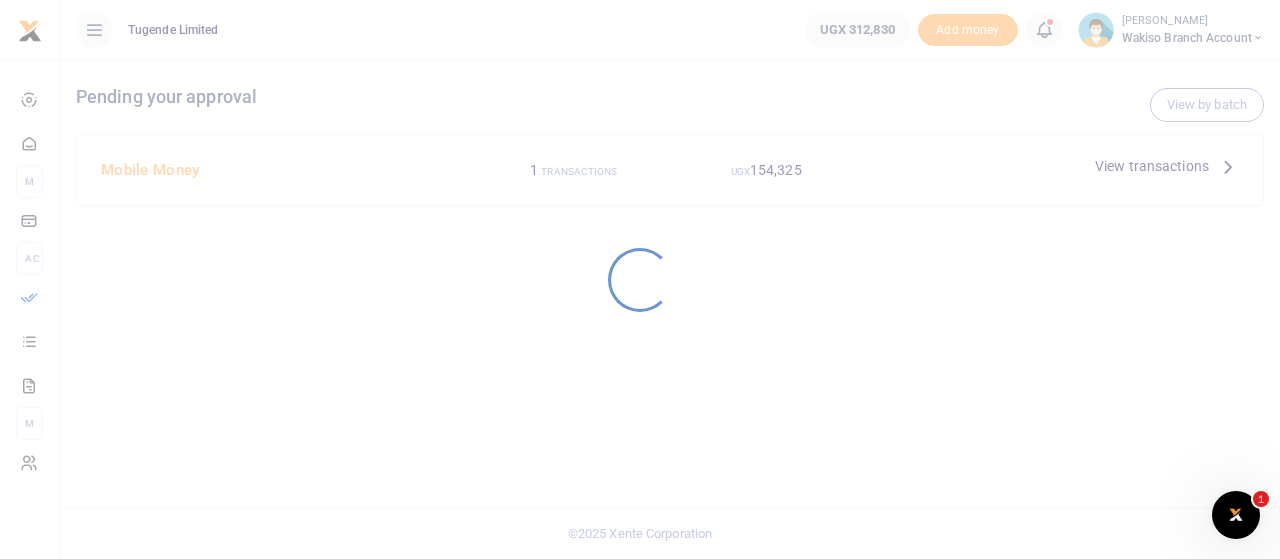 scroll, scrollTop: 0, scrollLeft: 0, axis: both 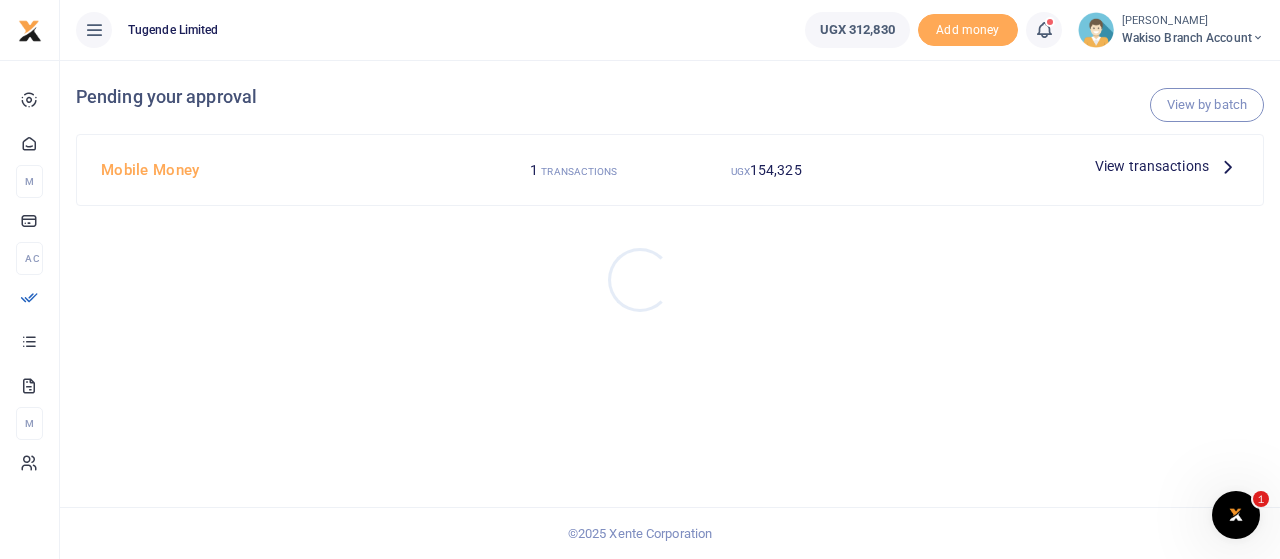 click at bounding box center (640, 279) 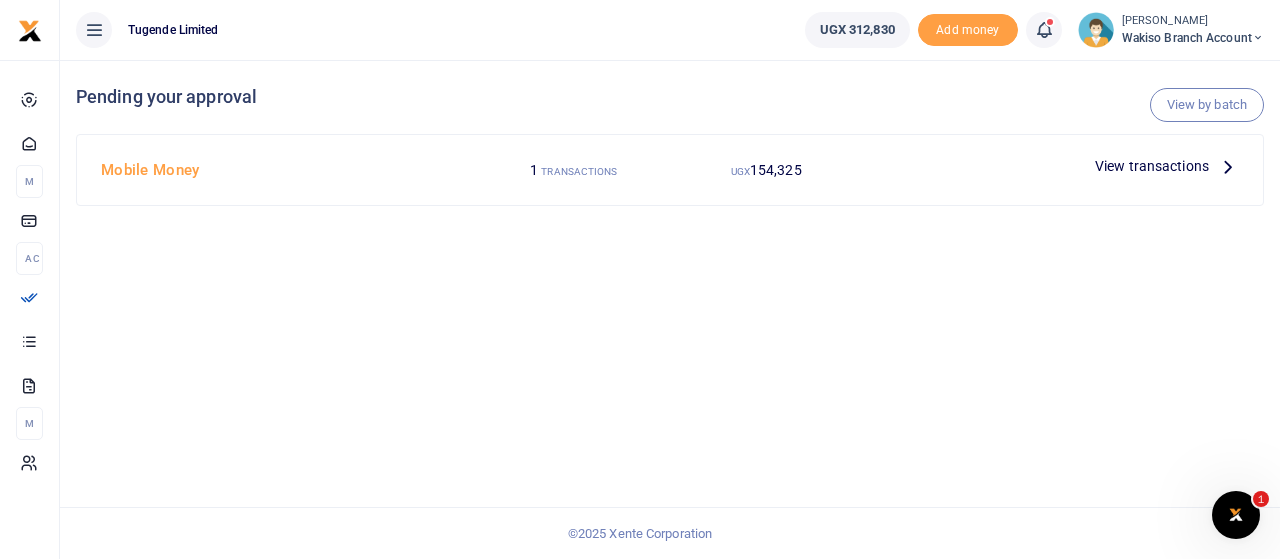 click on "View transactions" at bounding box center [1152, 166] 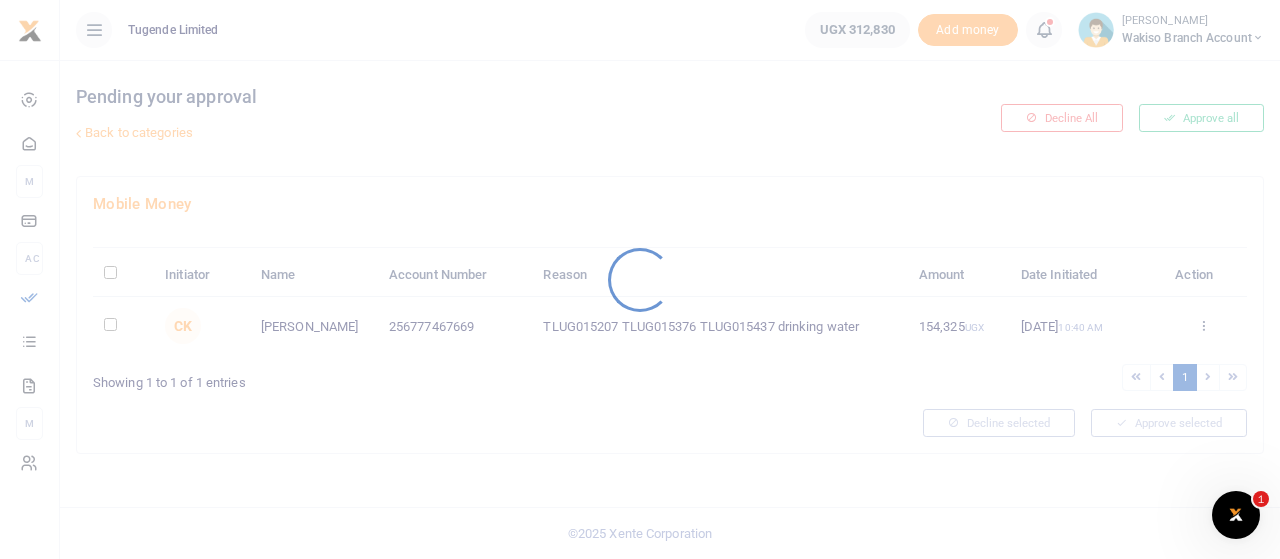 scroll, scrollTop: 0, scrollLeft: 0, axis: both 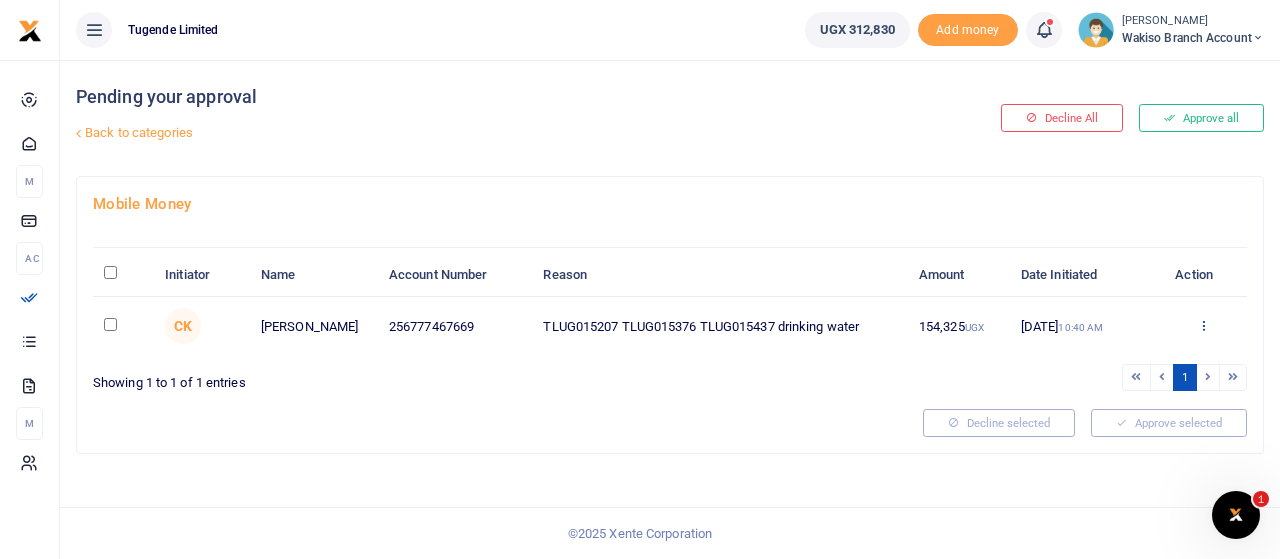 click at bounding box center [1203, 325] 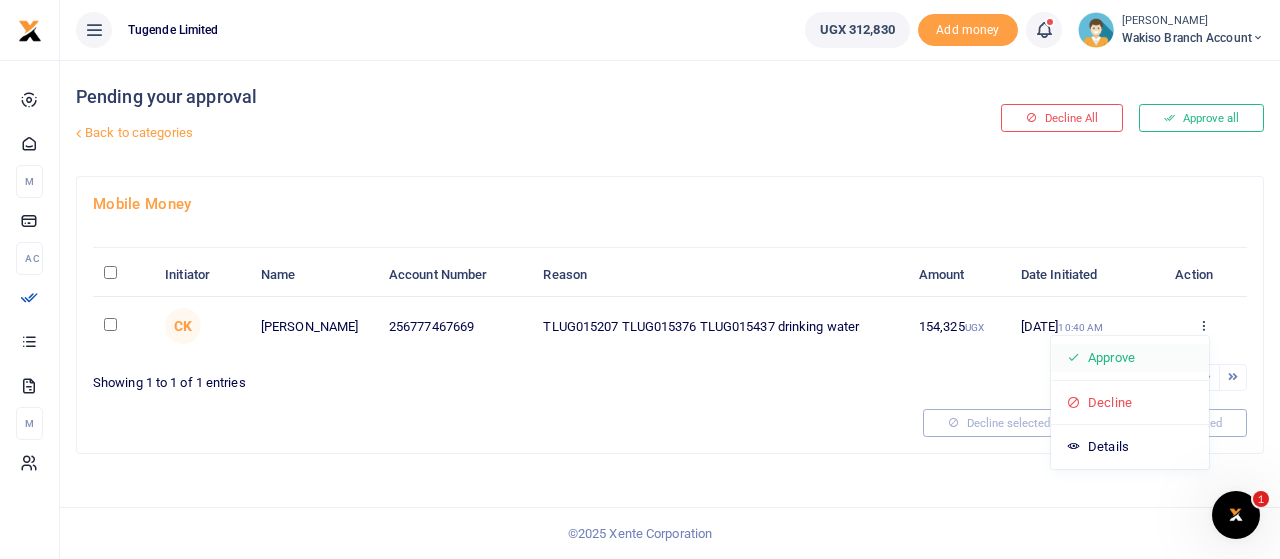 click on "Approve" at bounding box center (1130, 358) 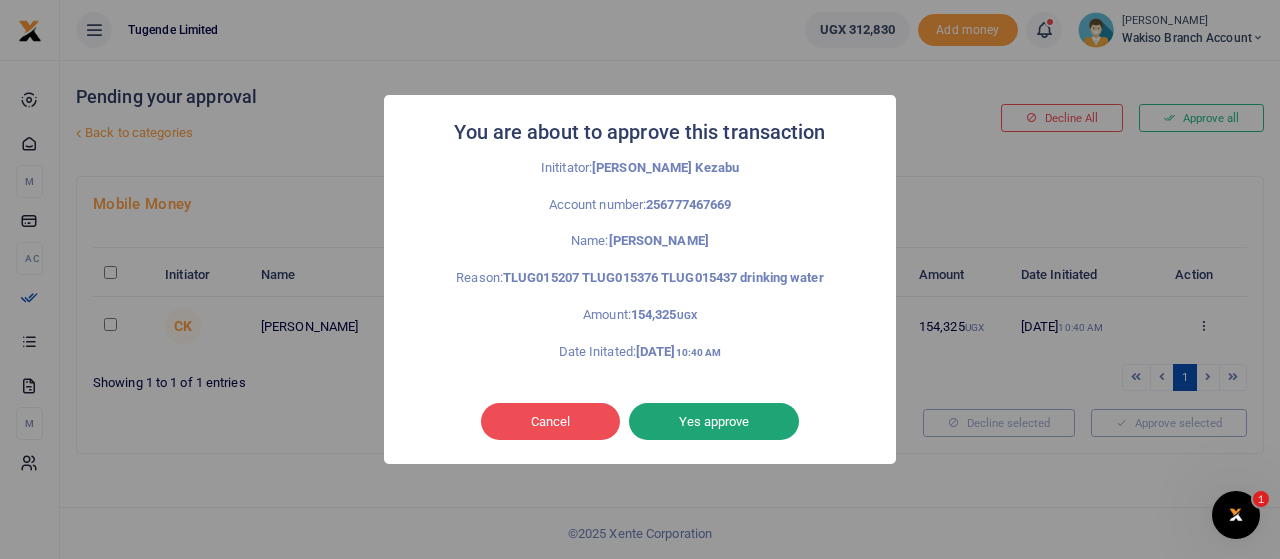 click on "Yes approve" at bounding box center (714, 422) 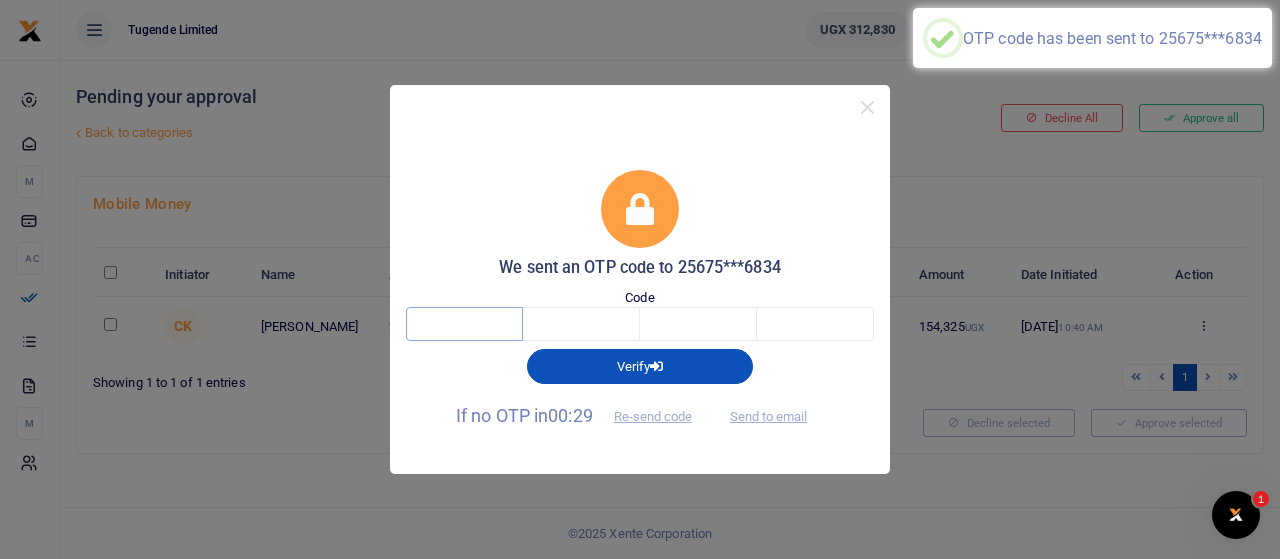 click at bounding box center [464, 324] 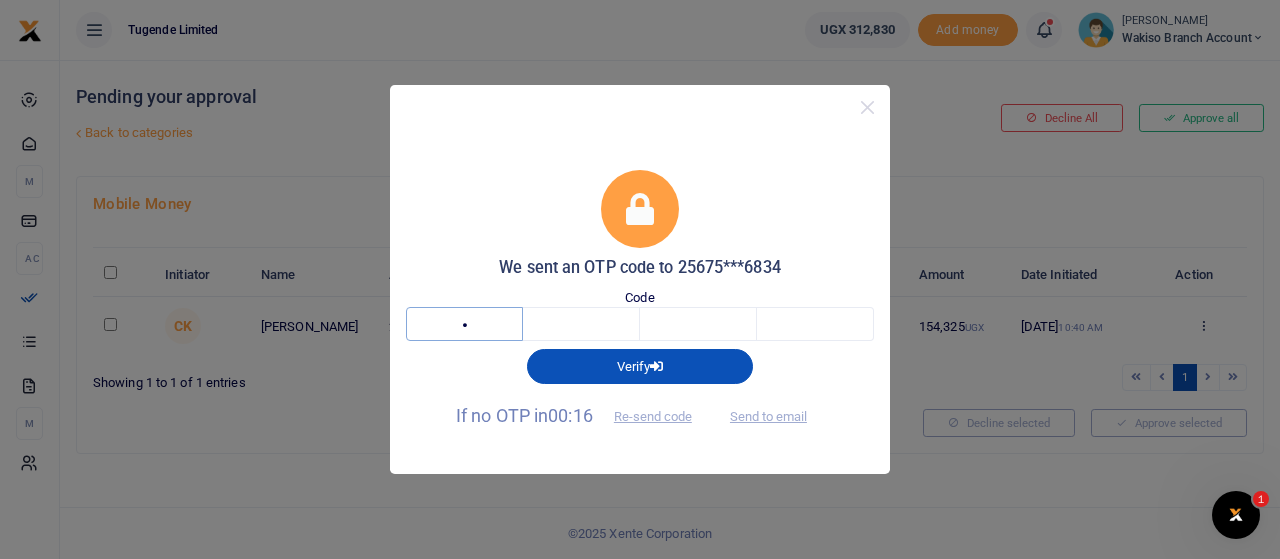 type on "7" 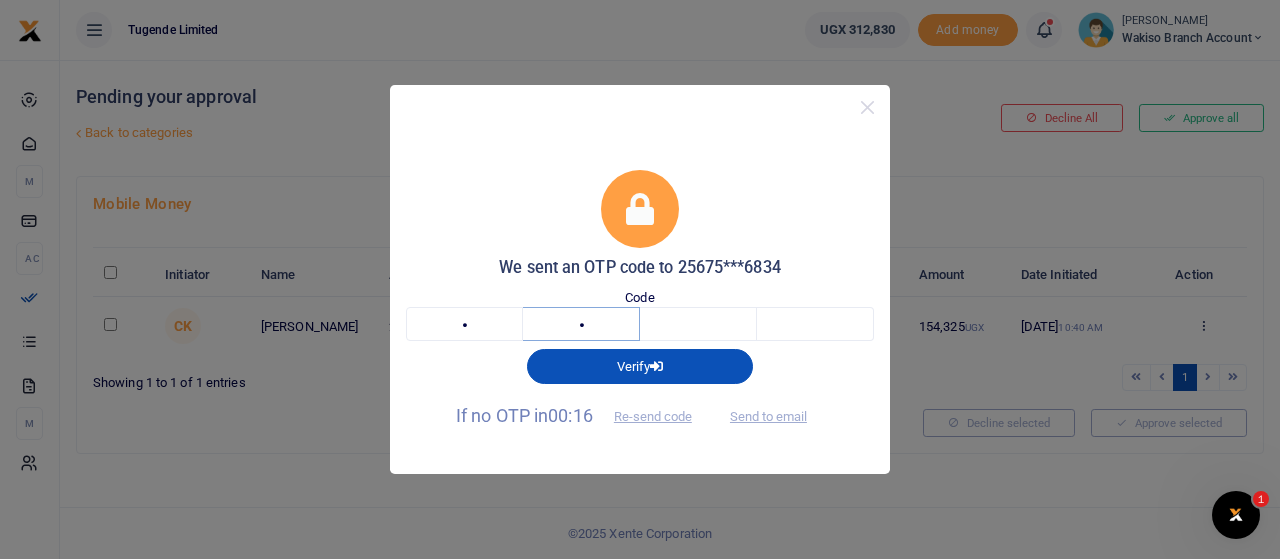 type on "2" 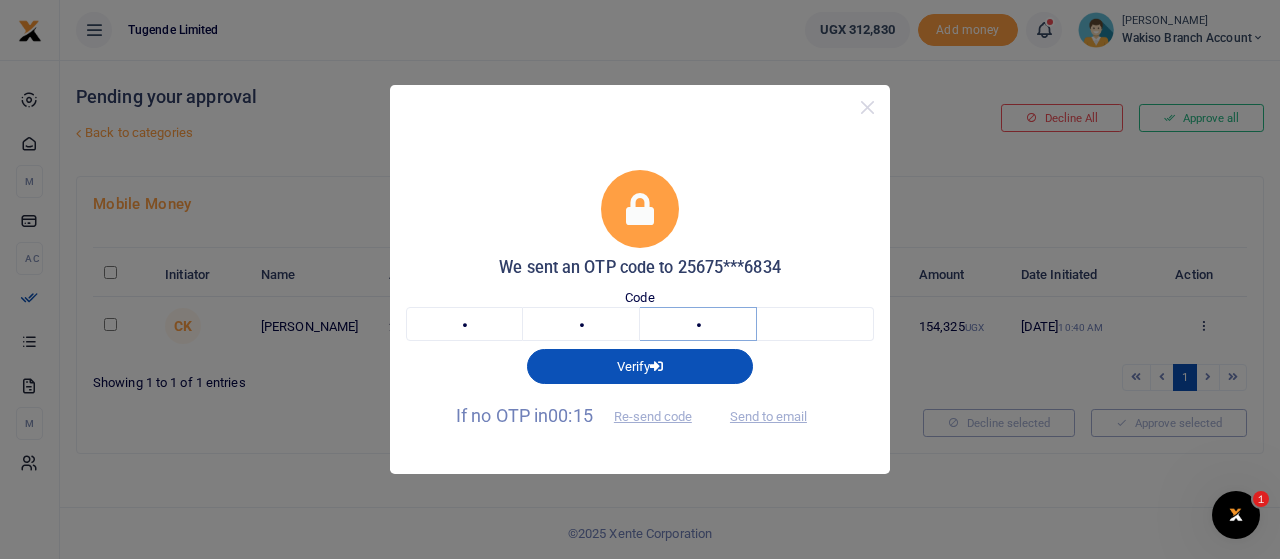 type on "0" 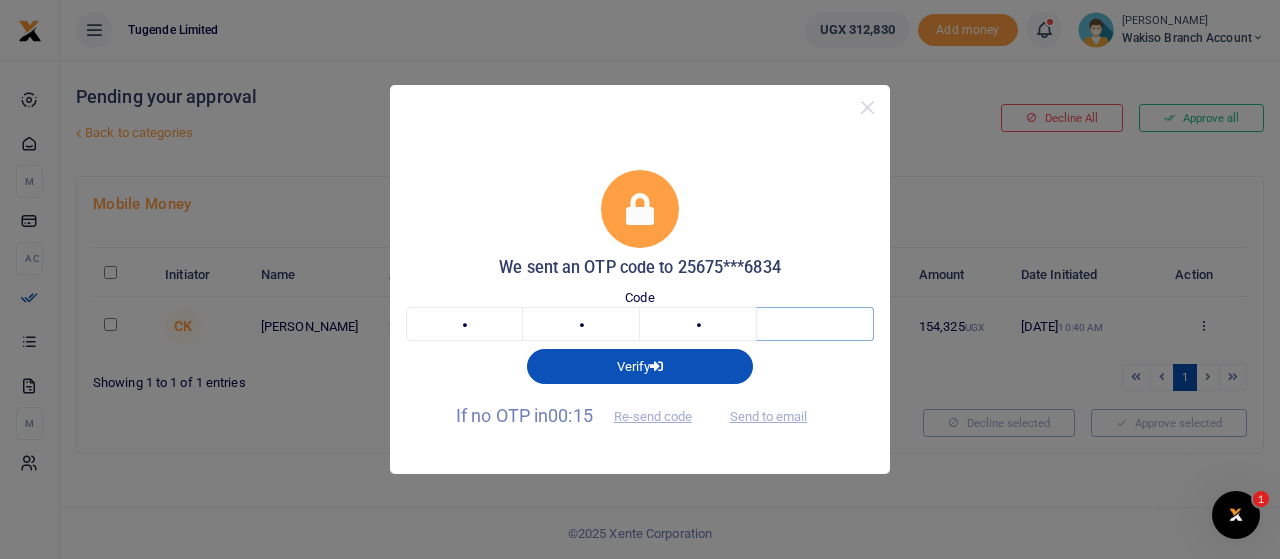 type on "6" 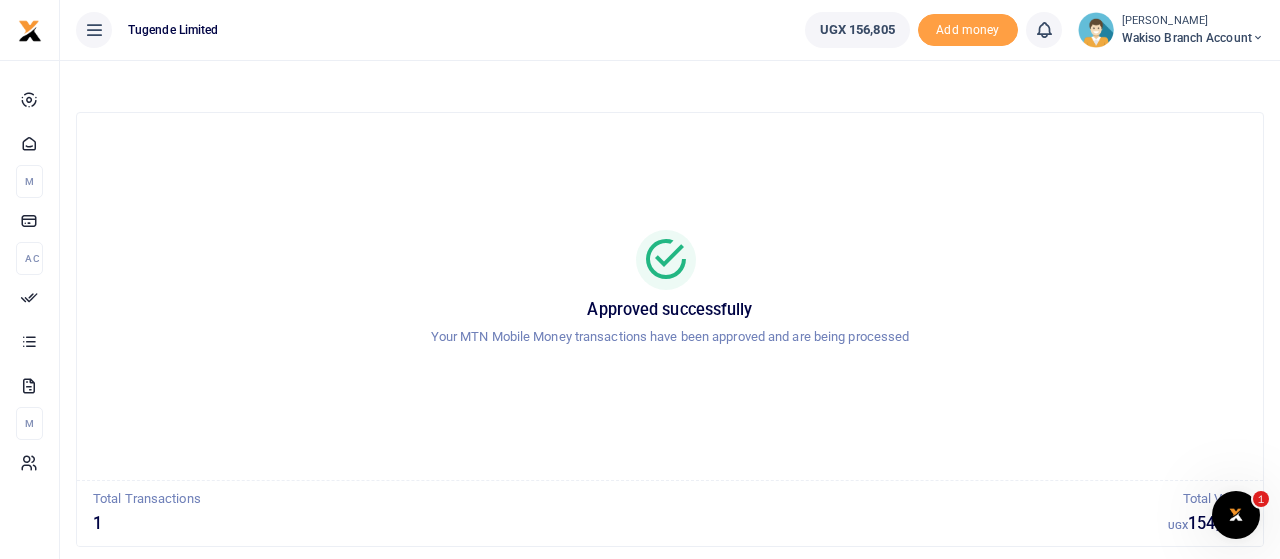 scroll, scrollTop: 0, scrollLeft: 0, axis: both 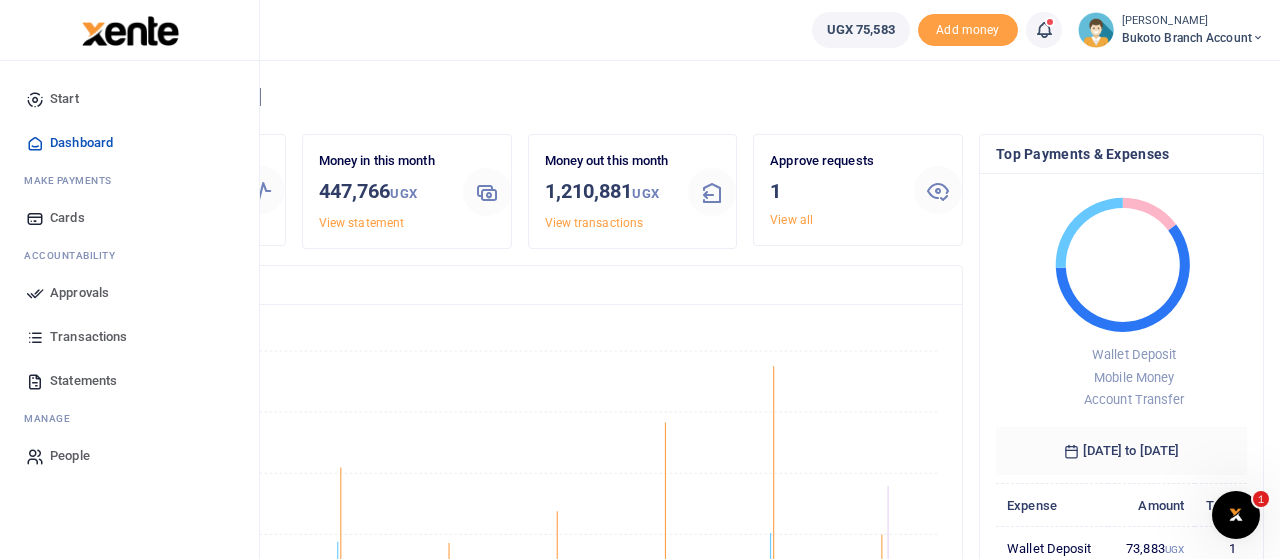 click on "Approvals" at bounding box center [79, 293] 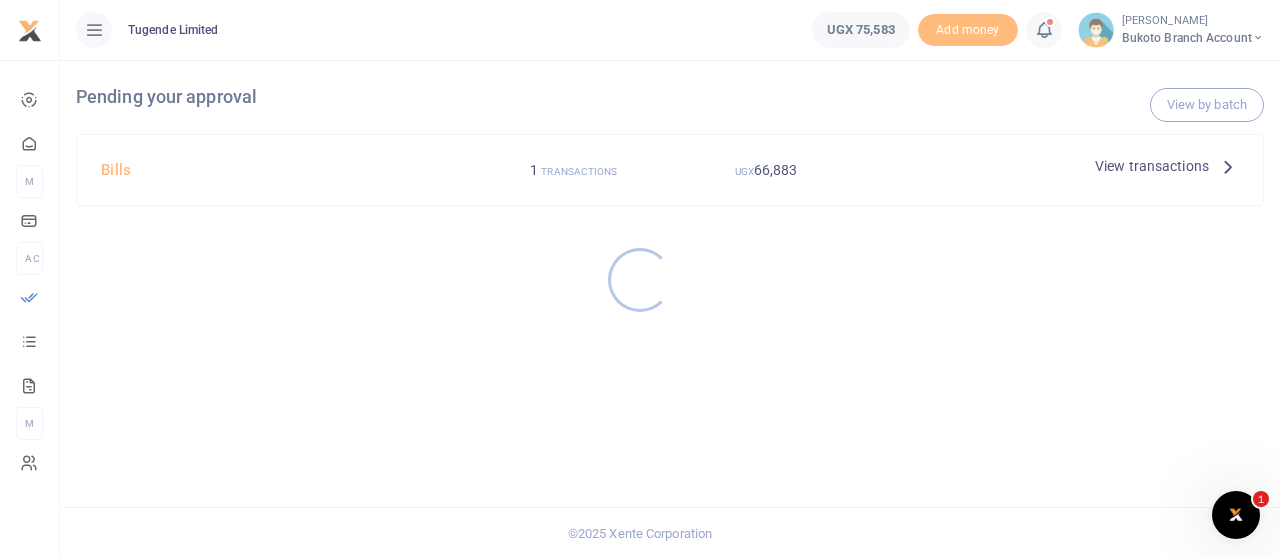scroll, scrollTop: 0, scrollLeft: 0, axis: both 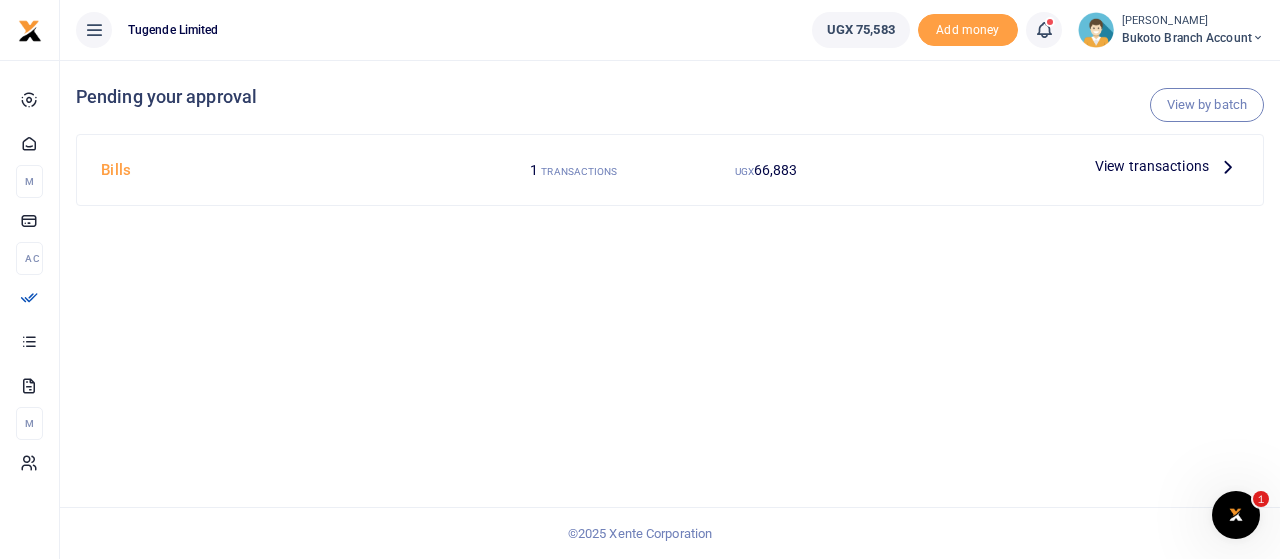 click on "View transactions" at bounding box center [1152, 166] 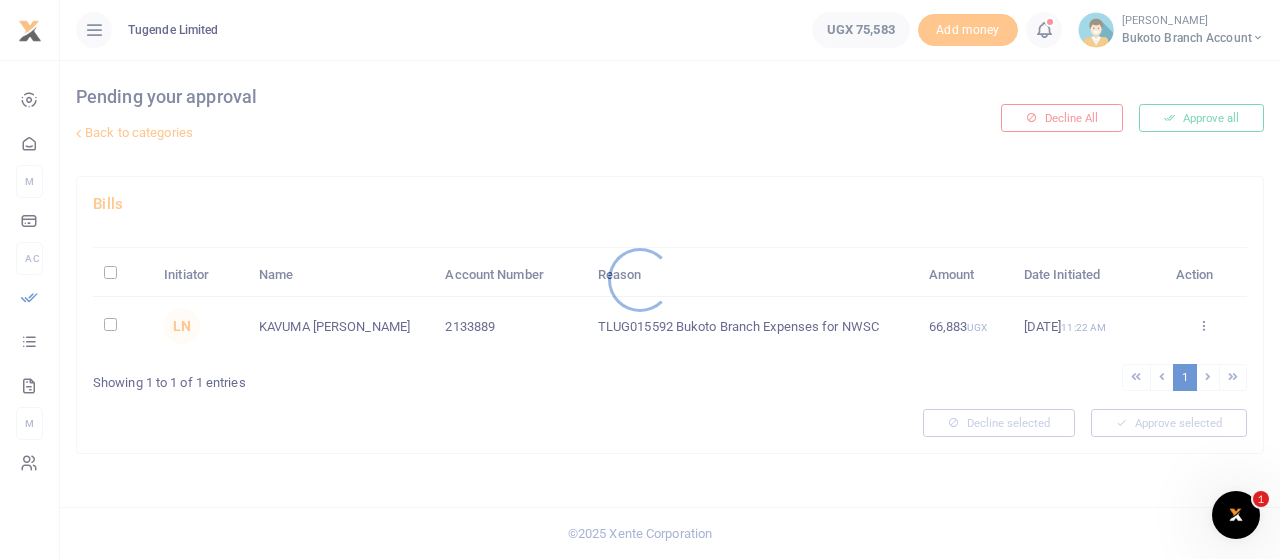 scroll, scrollTop: 0, scrollLeft: 0, axis: both 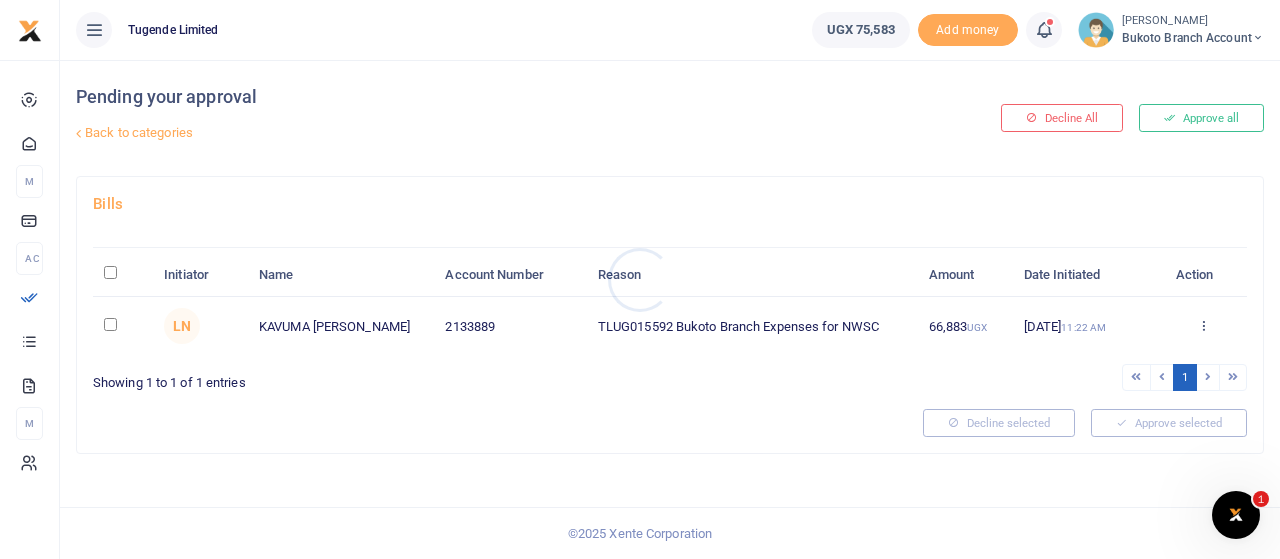 click at bounding box center [640, 279] 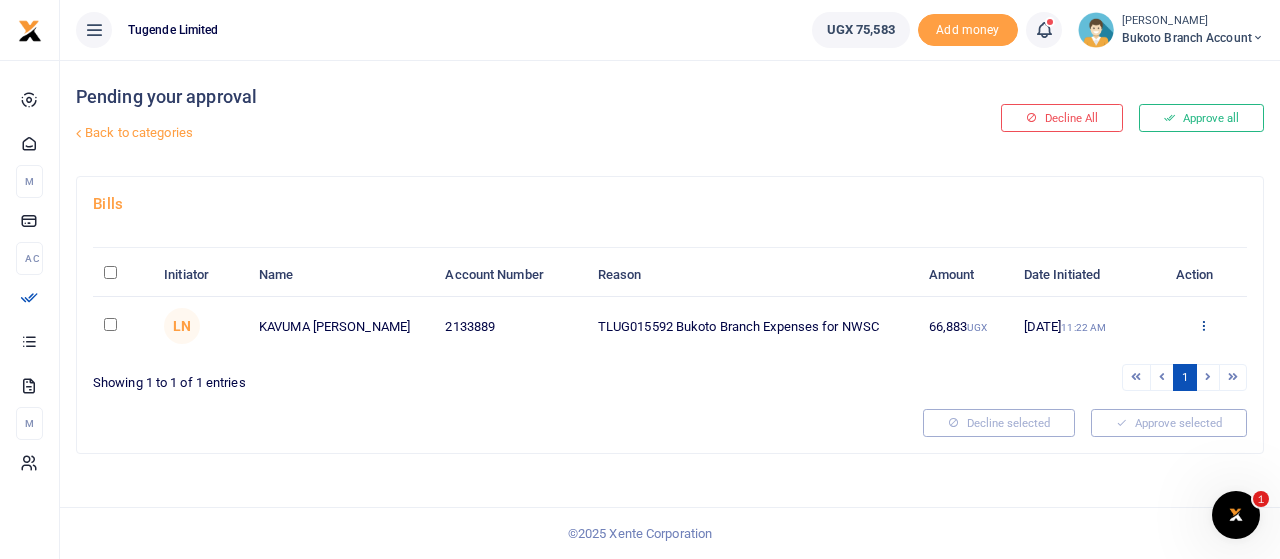 click at bounding box center (1203, 325) 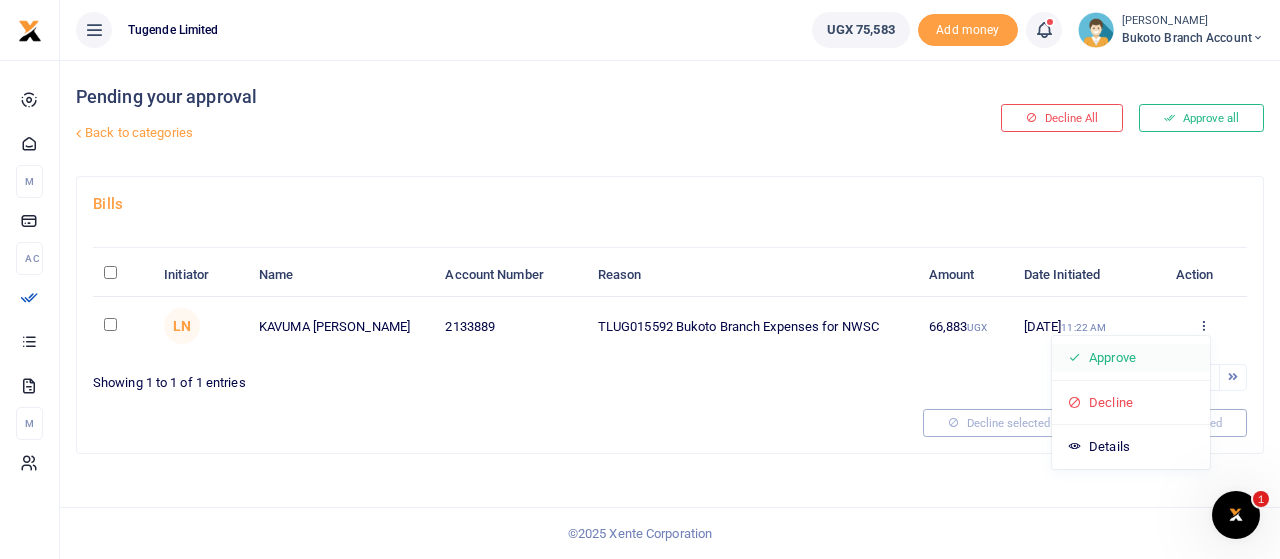 click on "Approve" at bounding box center [1131, 358] 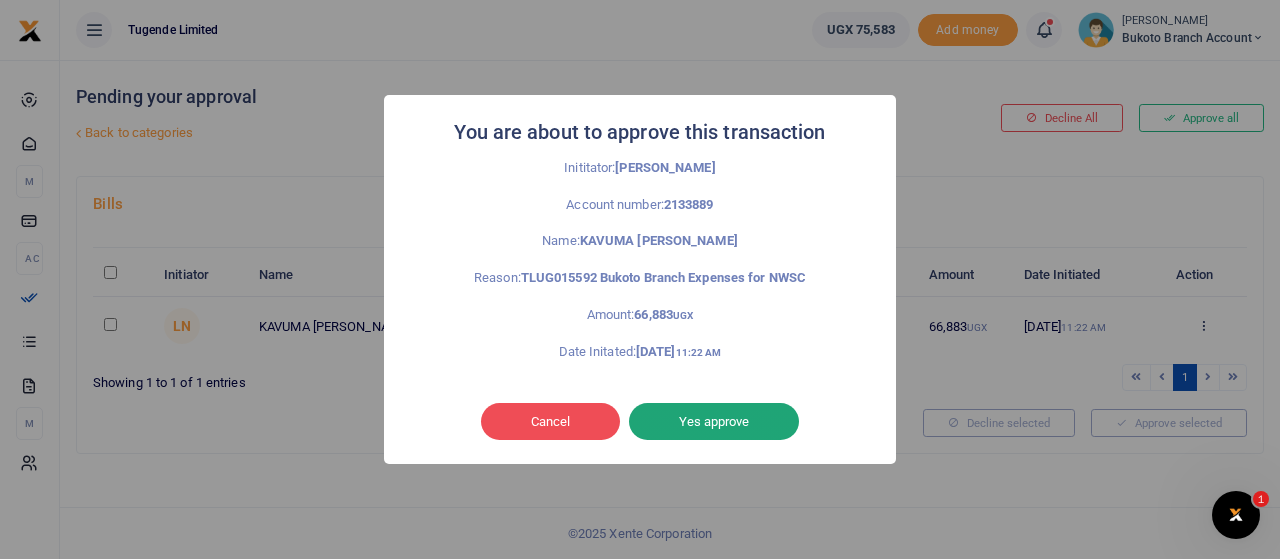 click on "Yes approve" at bounding box center (714, 422) 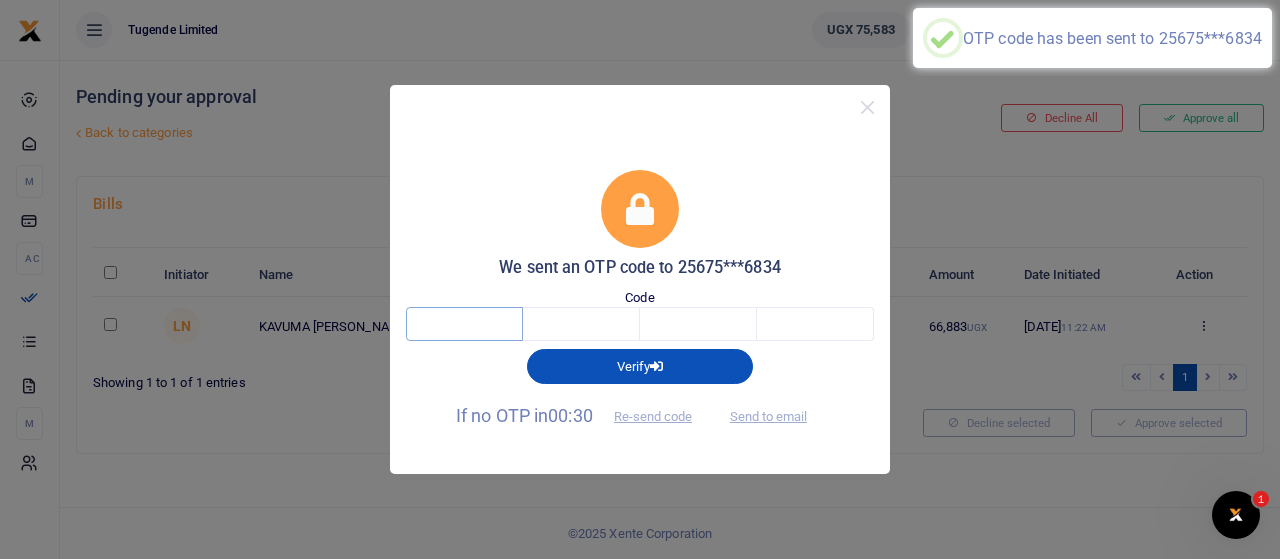 click at bounding box center [464, 324] 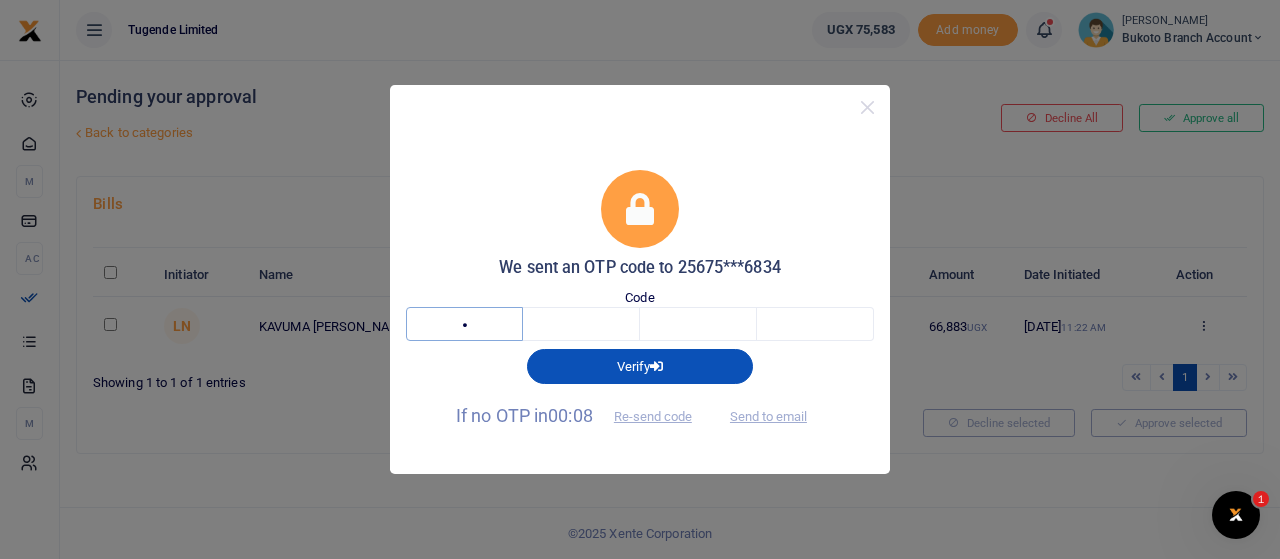 type on "2" 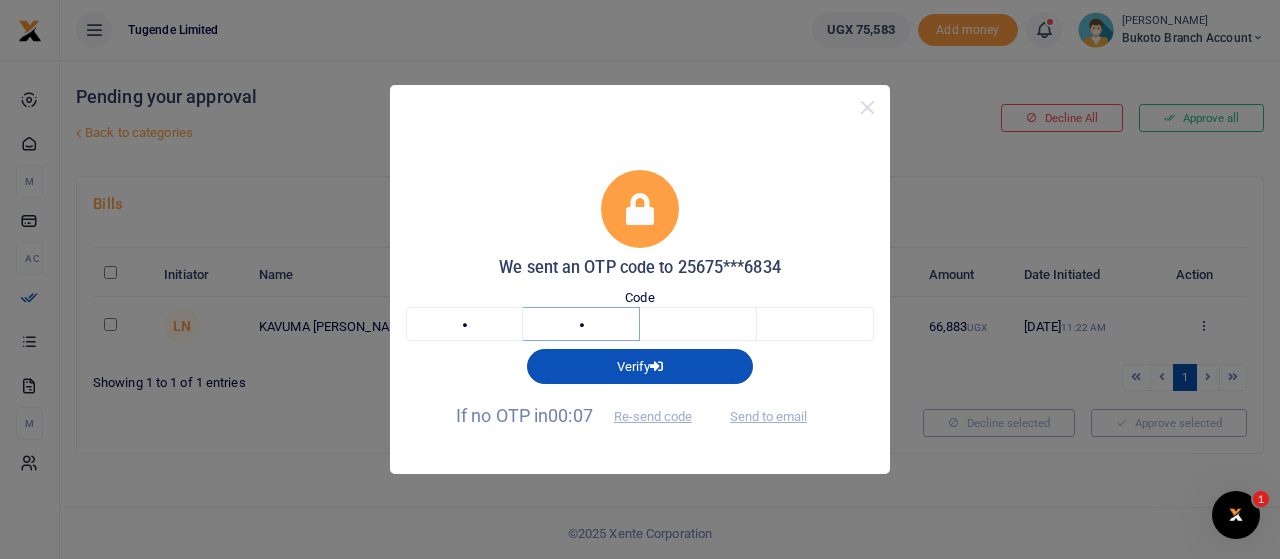 type on "7" 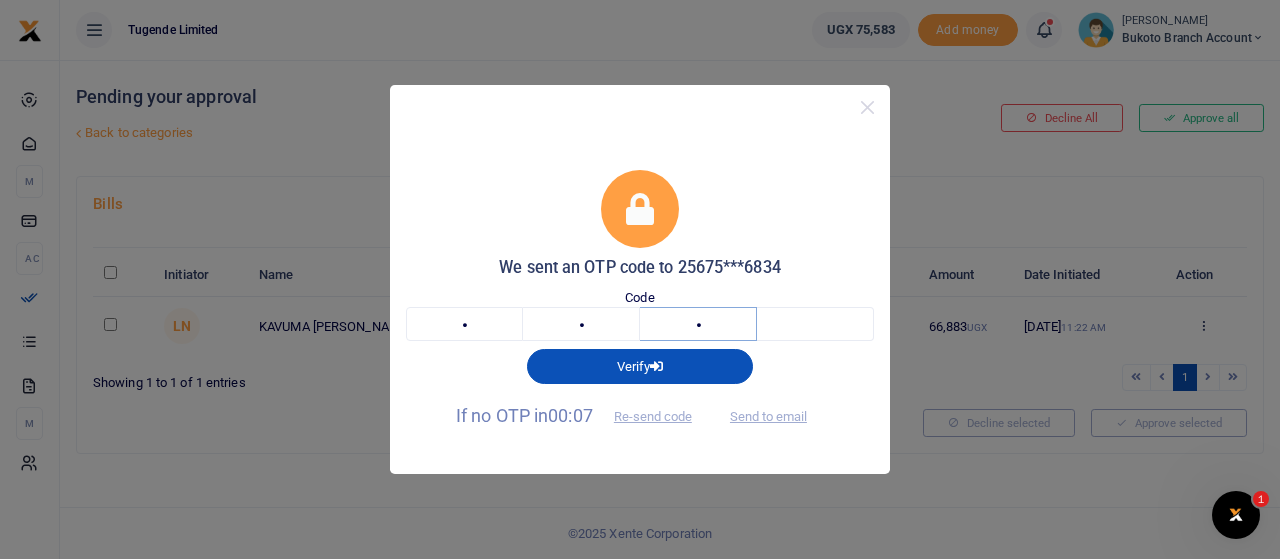 type on "6" 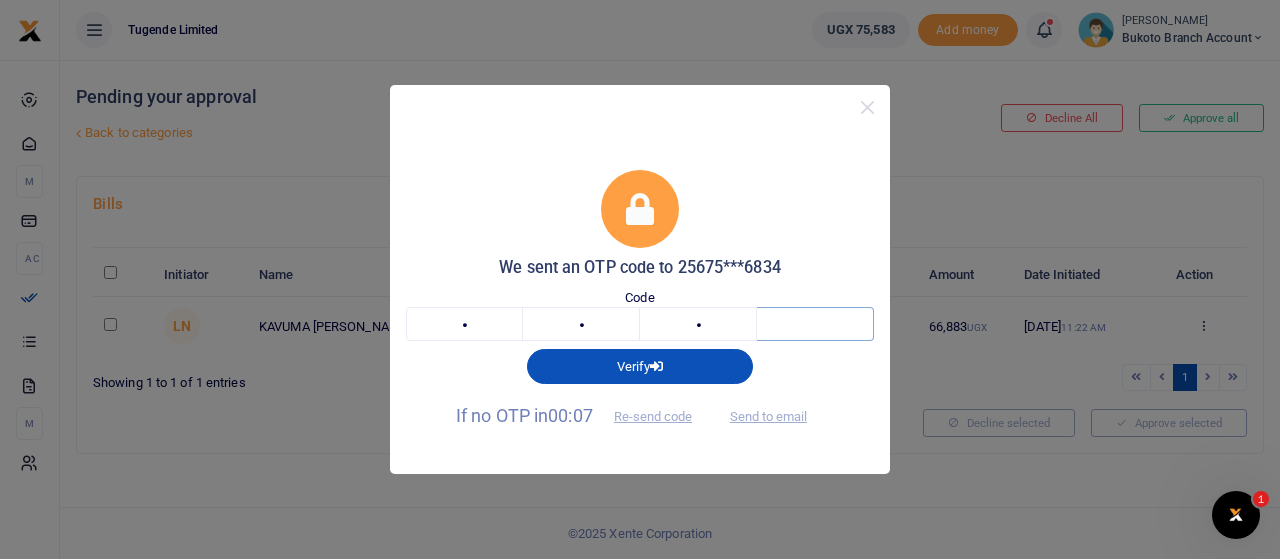 type on "6" 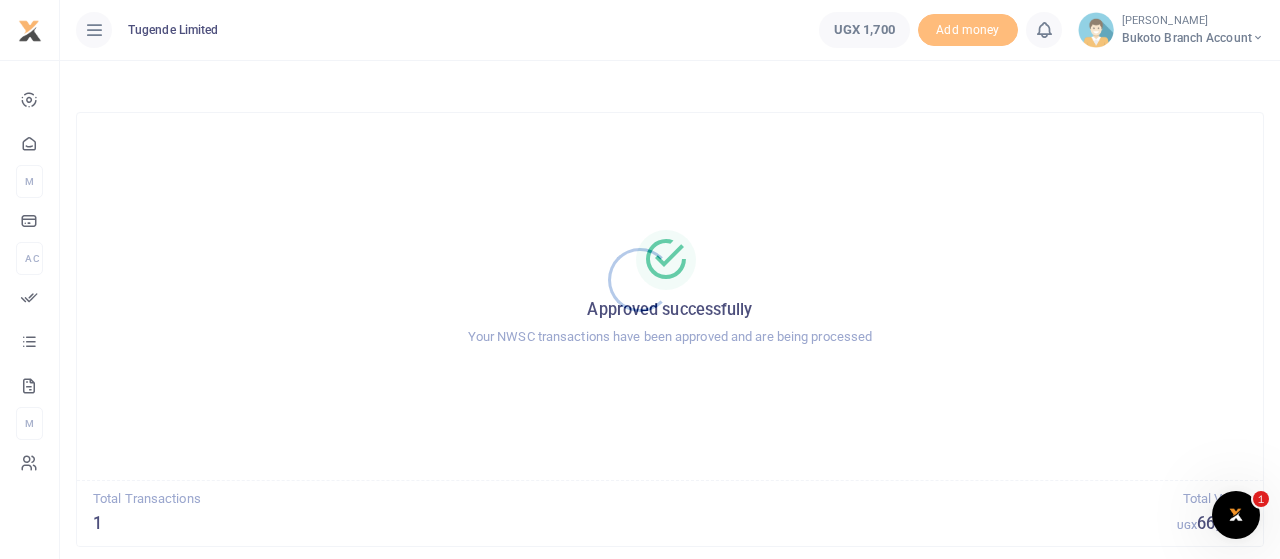 scroll, scrollTop: 0, scrollLeft: 0, axis: both 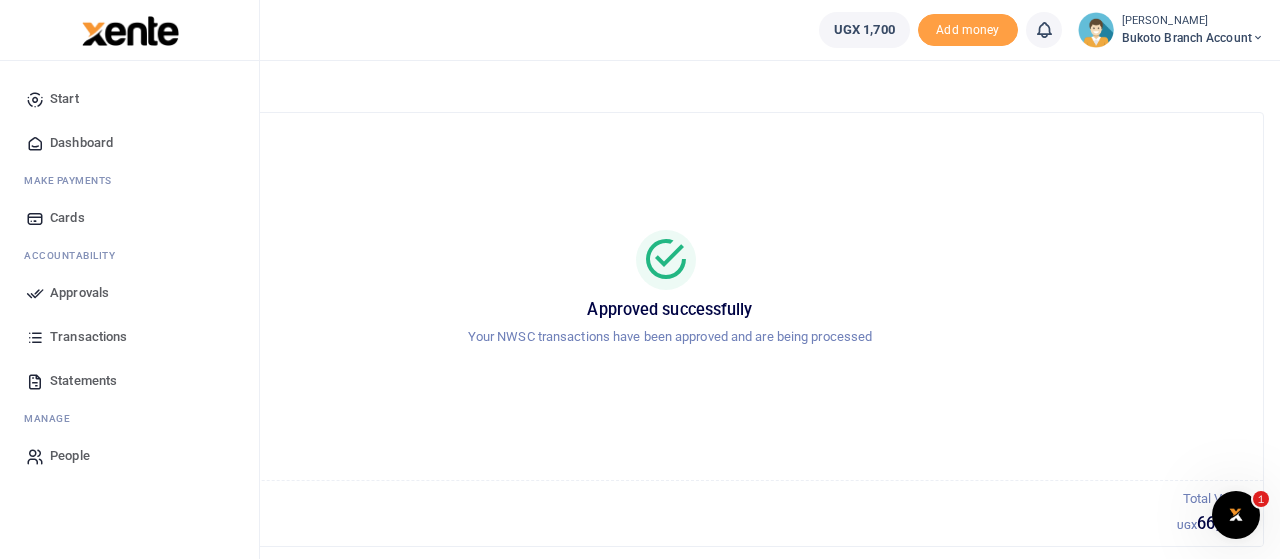 click on "Transactions" at bounding box center (88, 337) 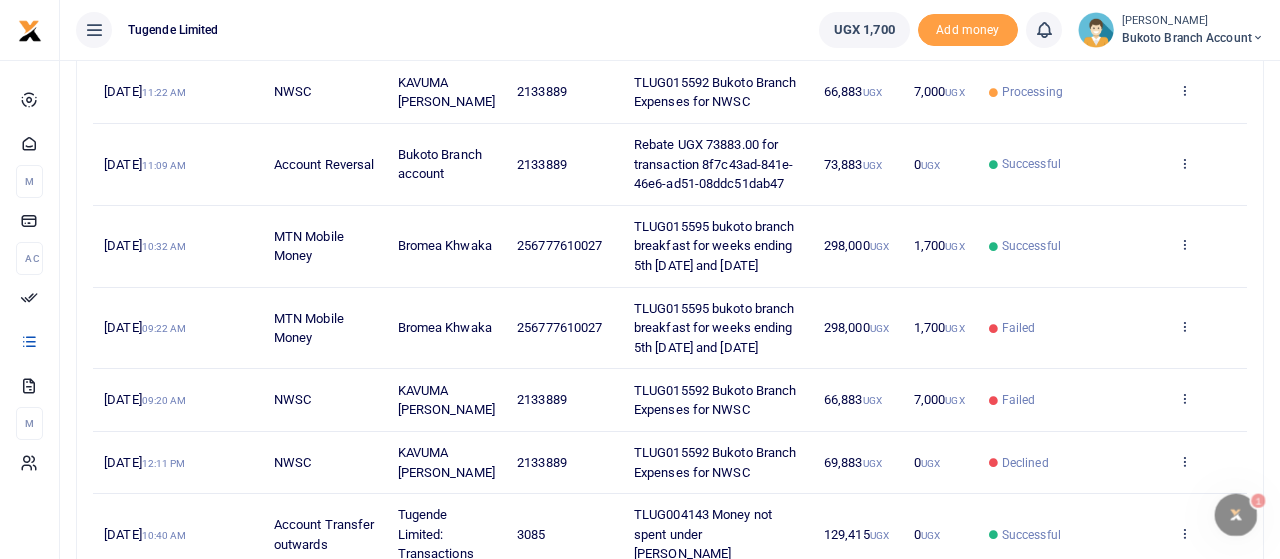scroll, scrollTop: 104, scrollLeft: 0, axis: vertical 